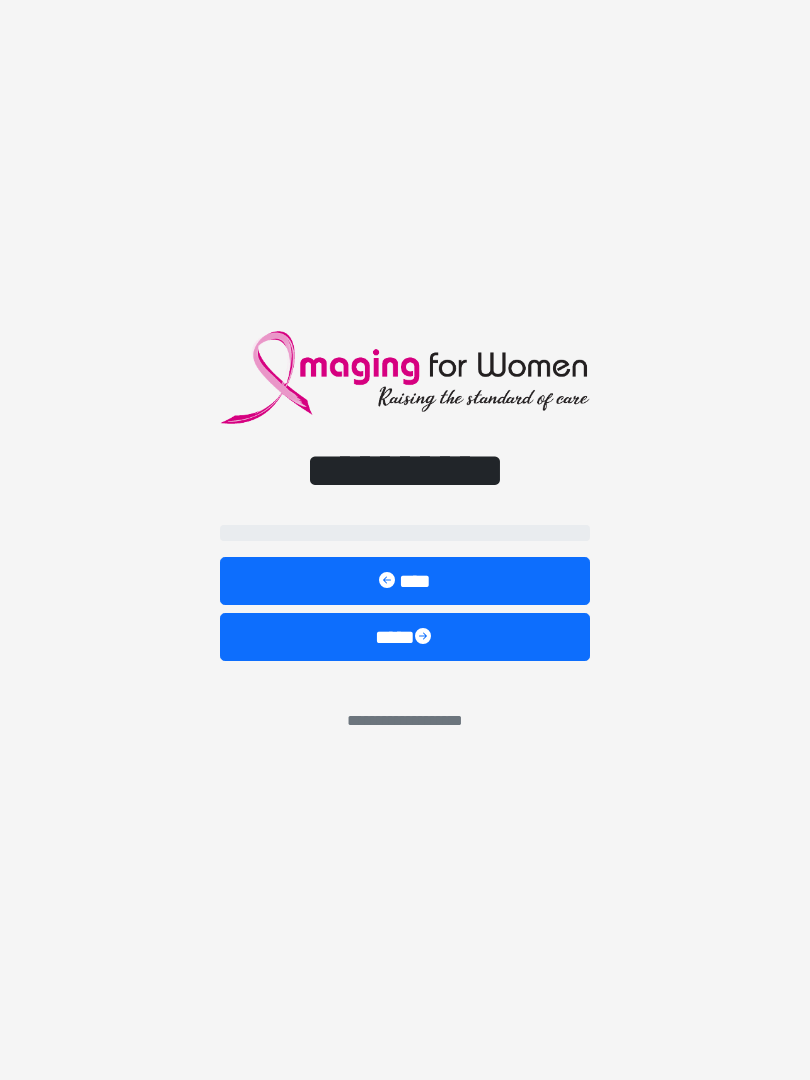 scroll, scrollTop: 0, scrollLeft: 0, axis: both 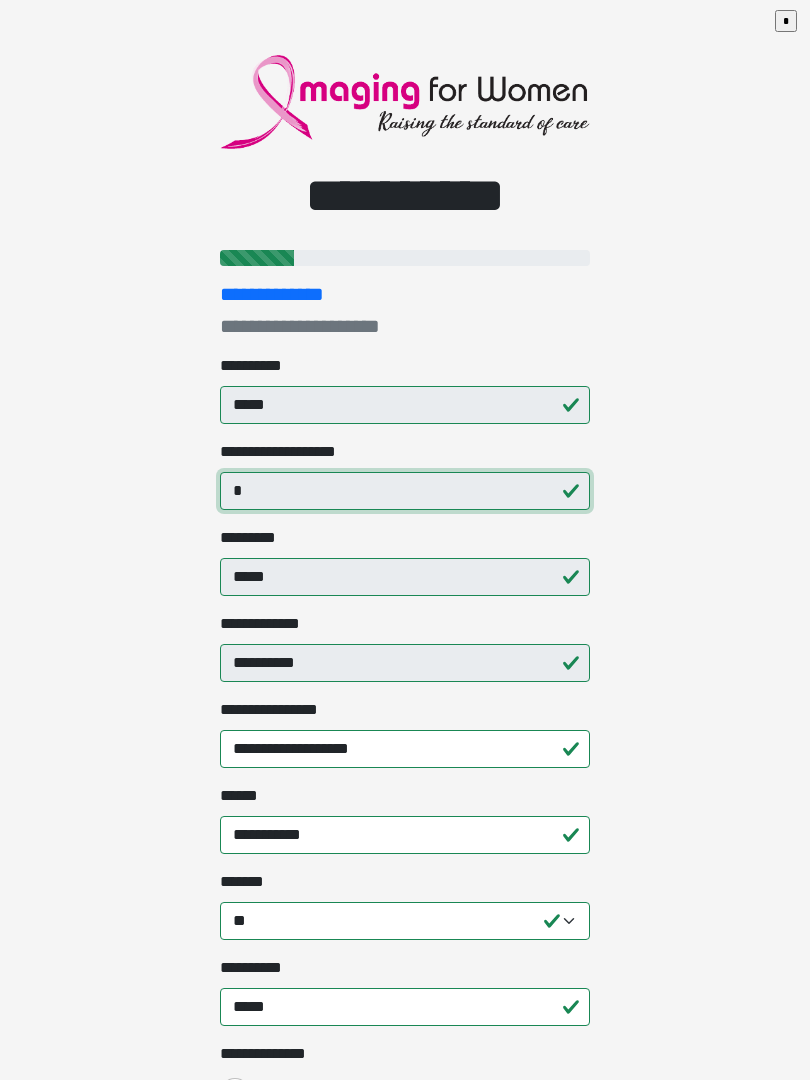 click on "*" at bounding box center (405, 491) 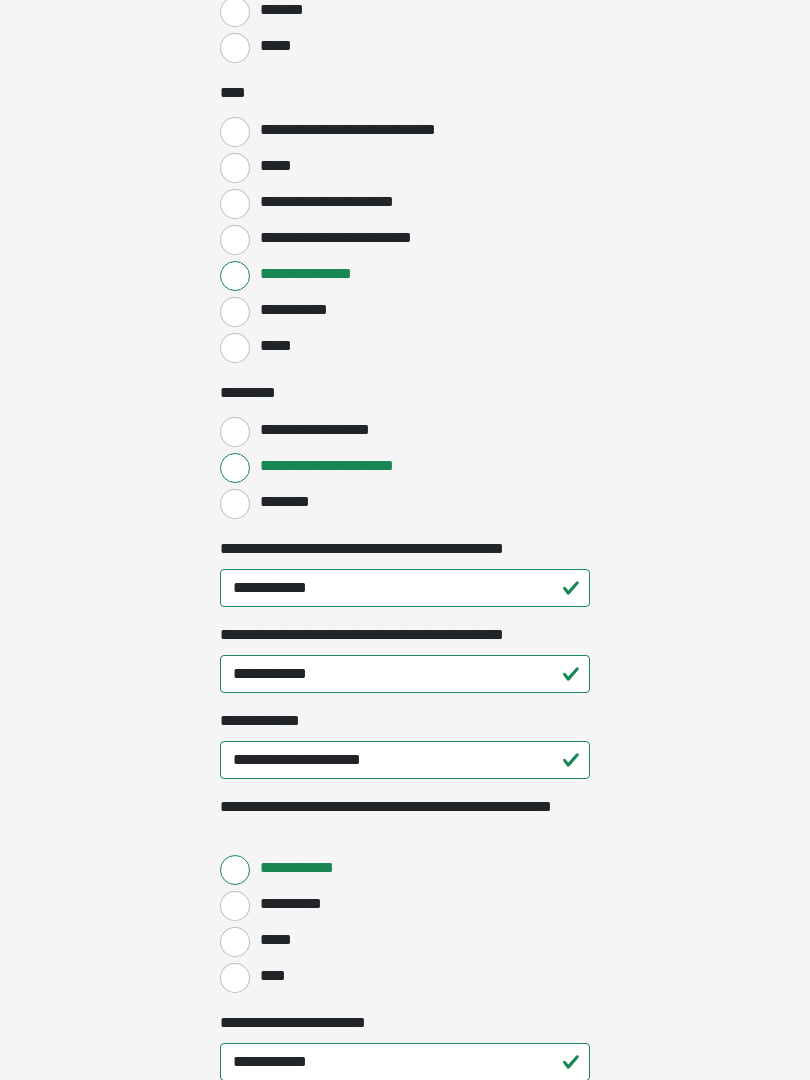 scroll, scrollTop: 1984, scrollLeft: 0, axis: vertical 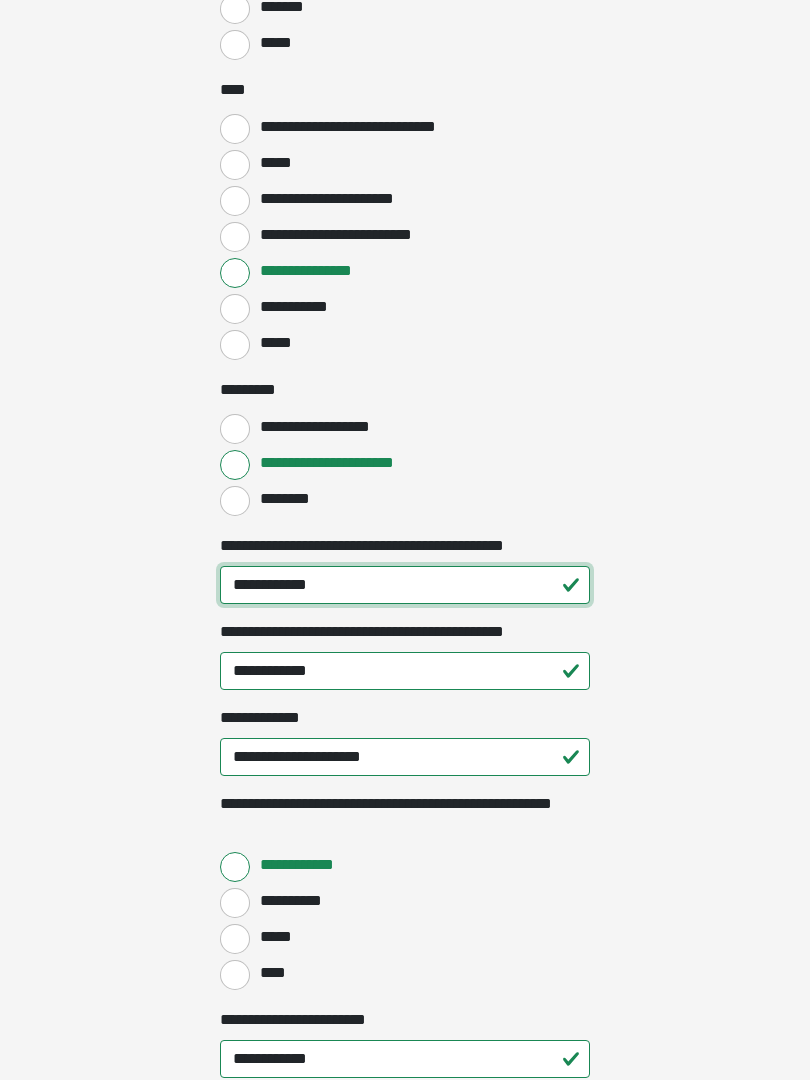 click on "**********" at bounding box center (405, 585) 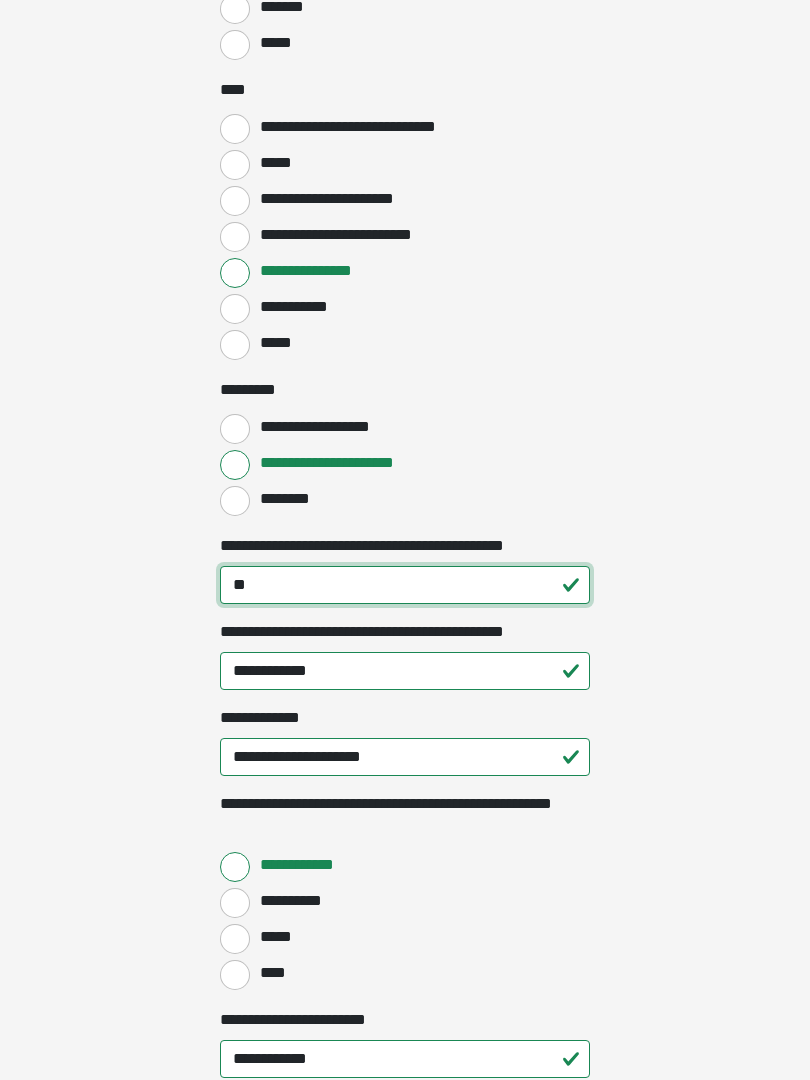 type on "*" 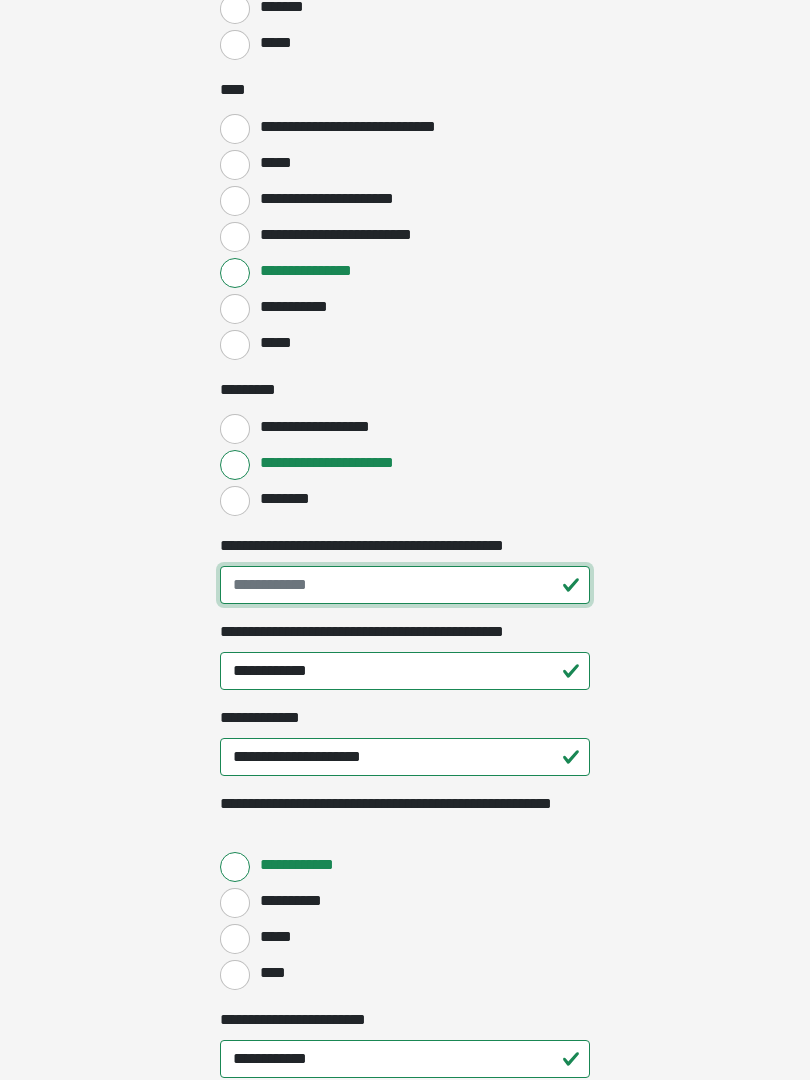 click on "**********" at bounding box center [405, 585] 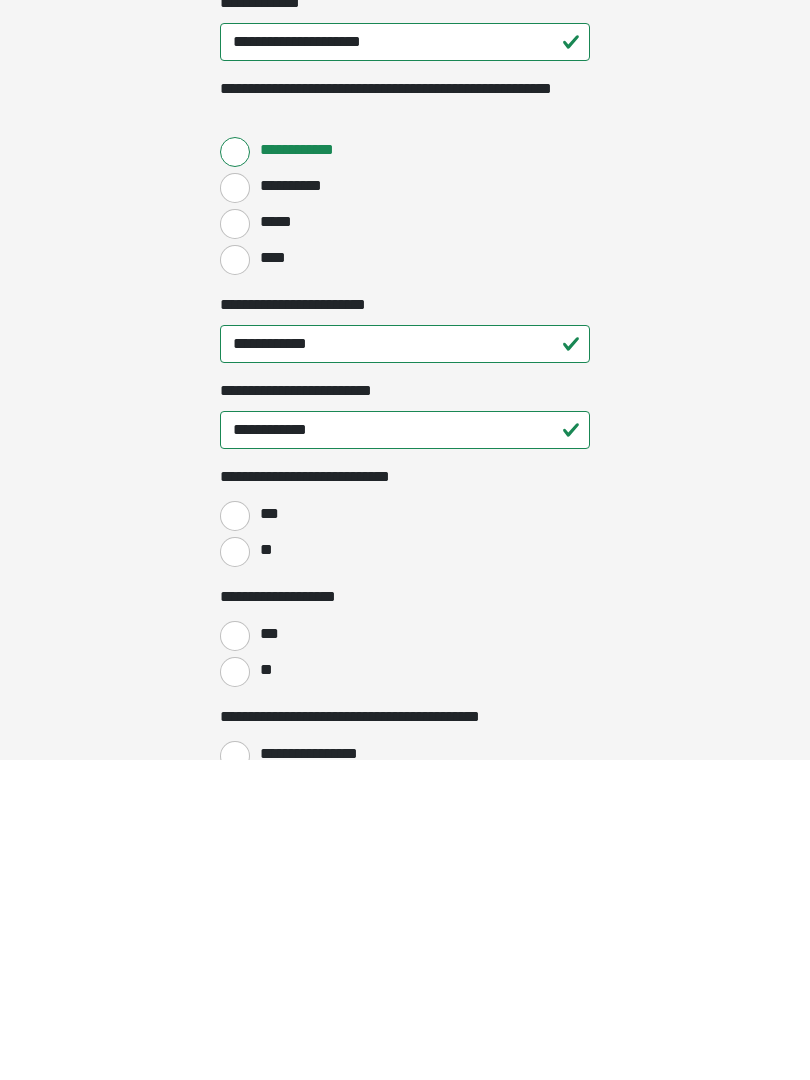 scroll, scrollTop: 2380, scrollLeft: 0, axis: vertical 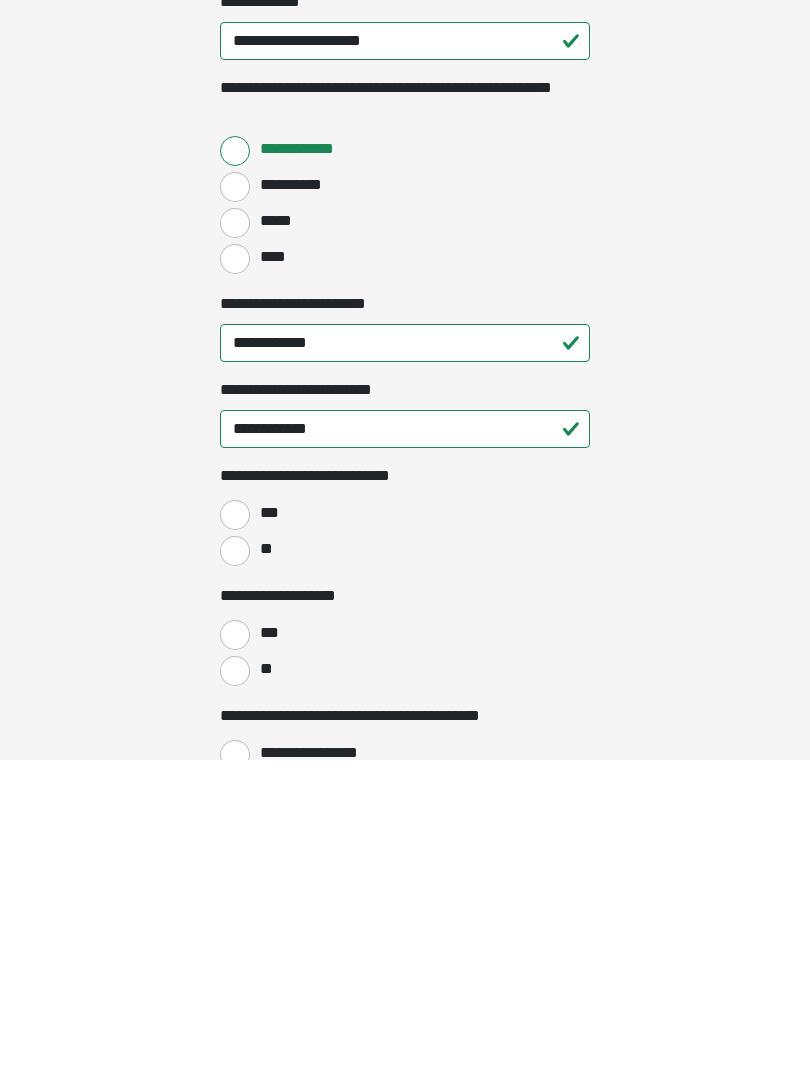 type 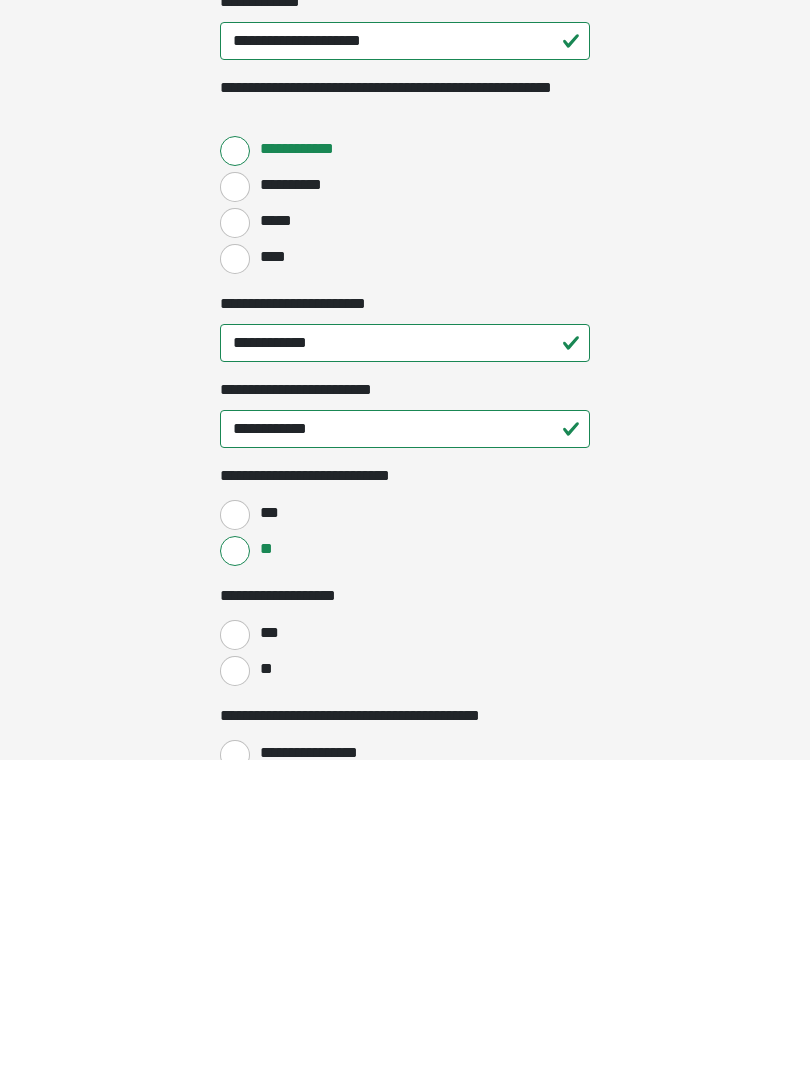 scroll, scrollTop: 2700, scrollLeft: 0, axis: vertical 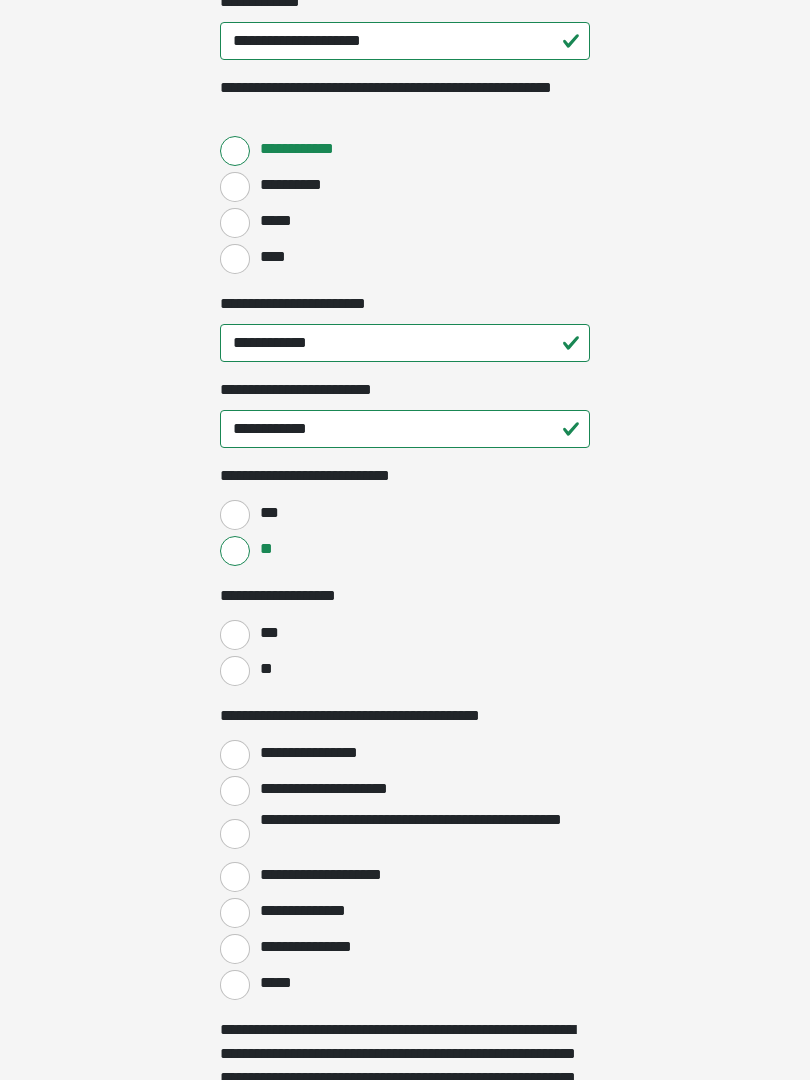 click on "**" at bounding box center (235, 671) 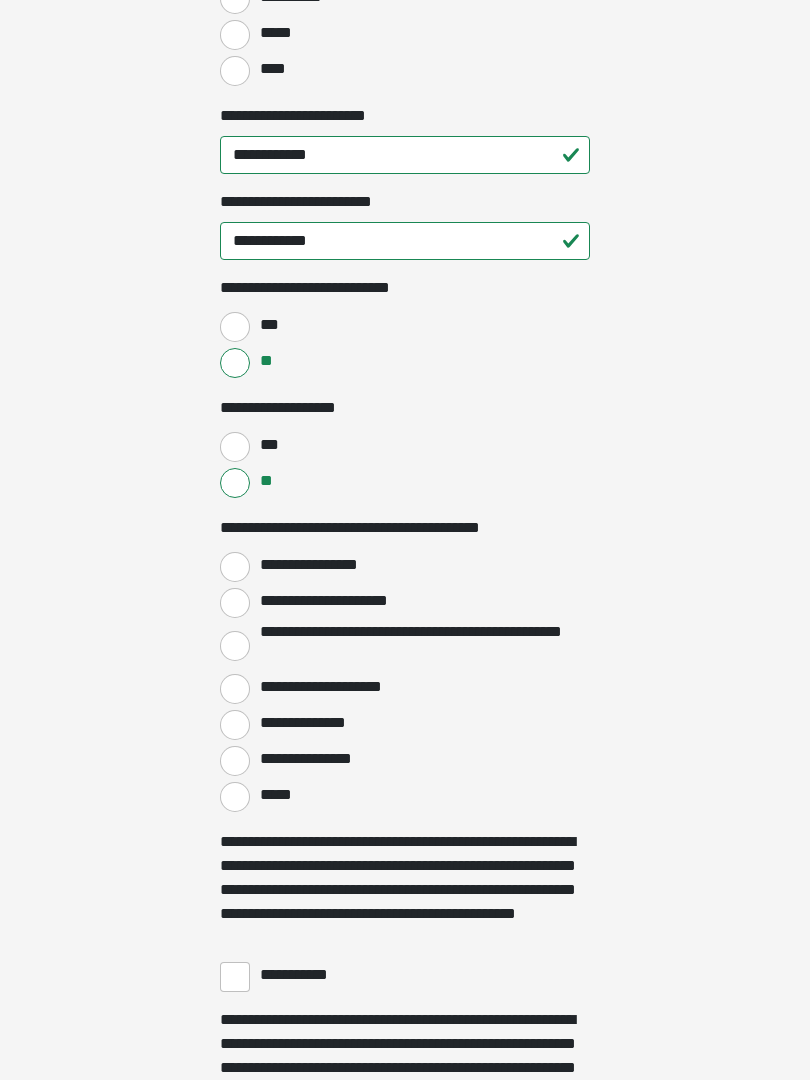 scroll, scrollTop: 2888, scrollLeft: 0, axis: vertical 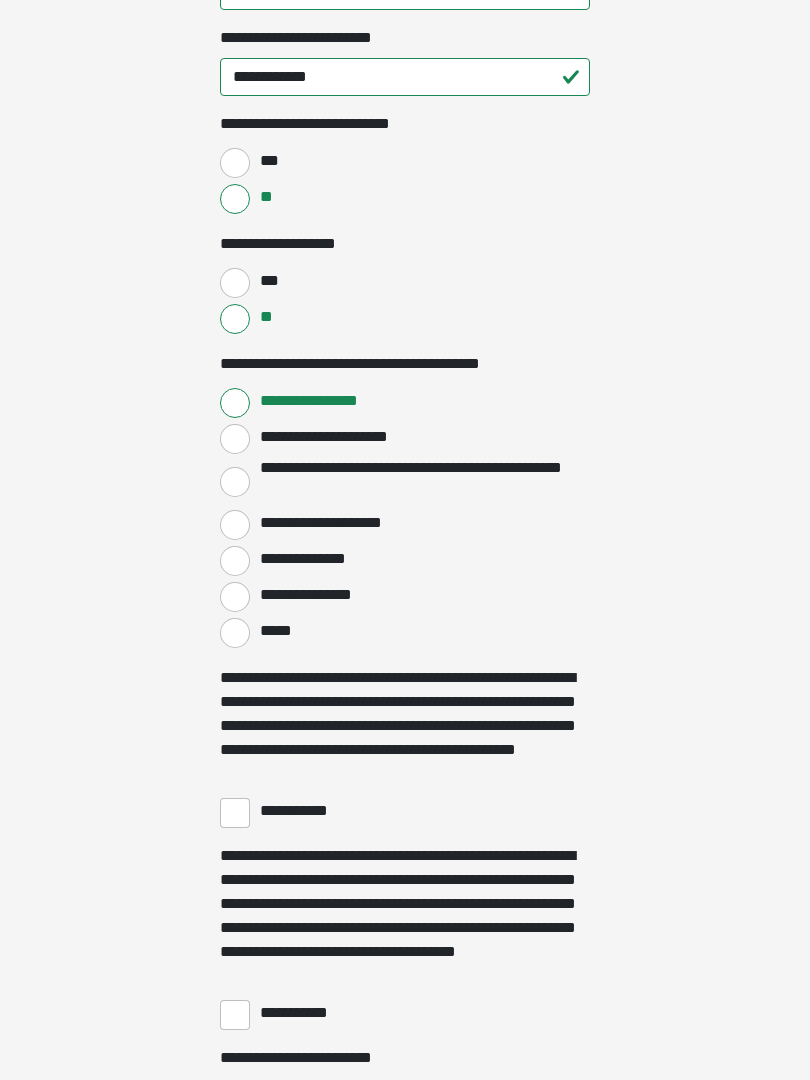 click on "**********" at bounding box center (235, 813) 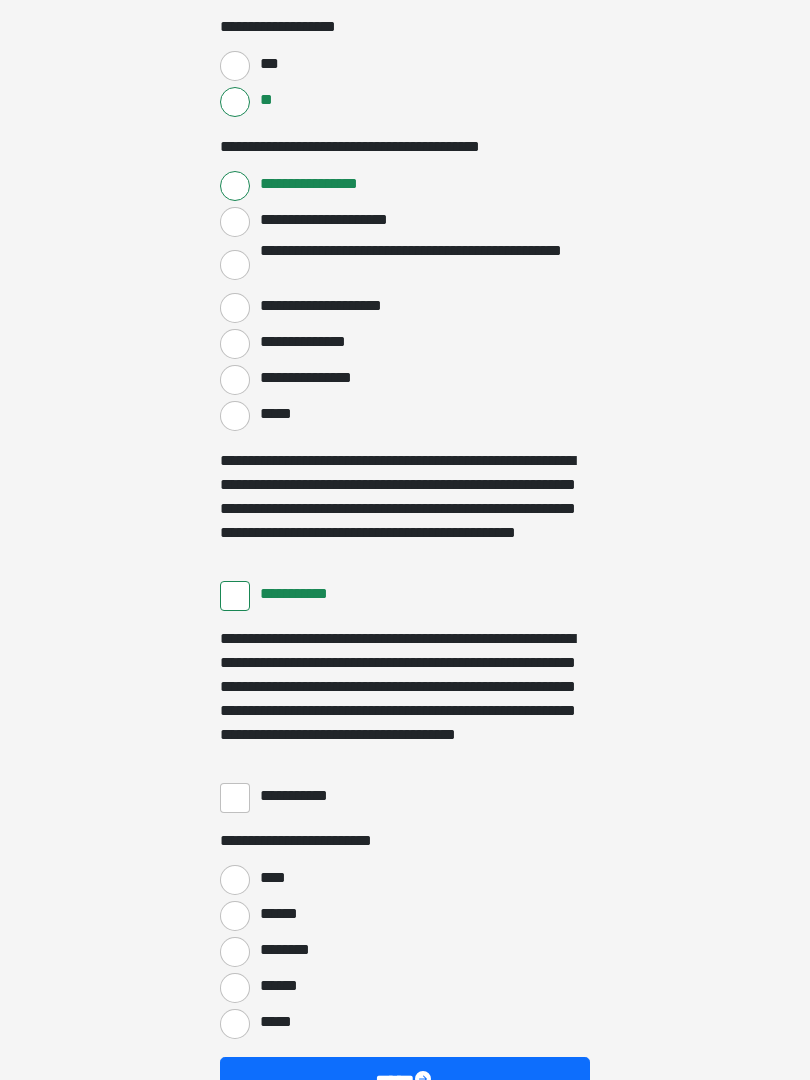 scroll, scrollTop: 3269, scrollLeft: 0, axis: vertical 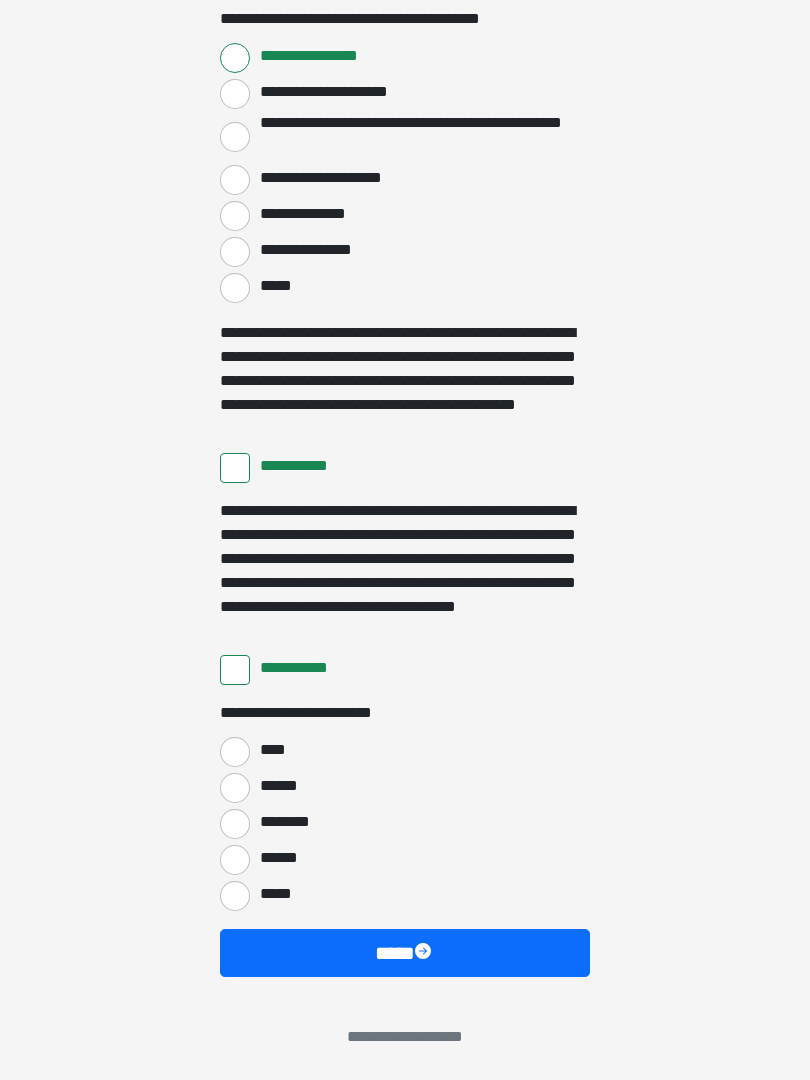 click on "****" at bounding box center [235, 752] 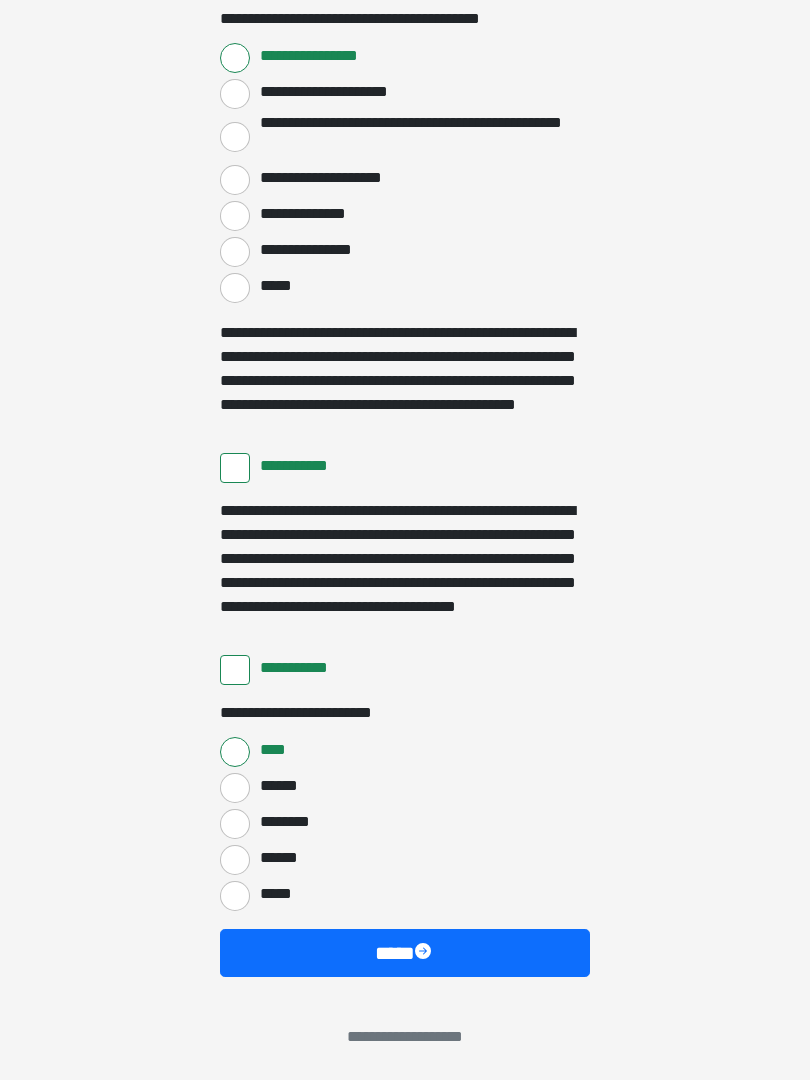 click on "****" at bounding box center (405, 953) 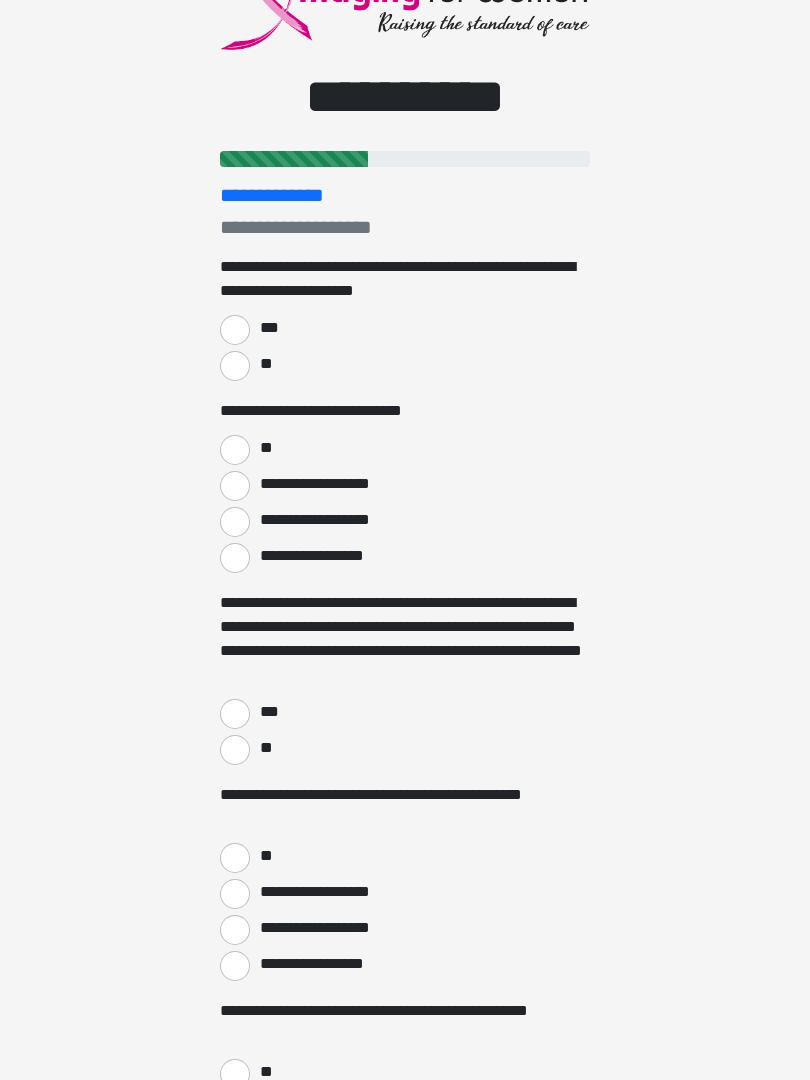 scroll, scrollTop: 93, scrollLeft: 0, axis: vertical 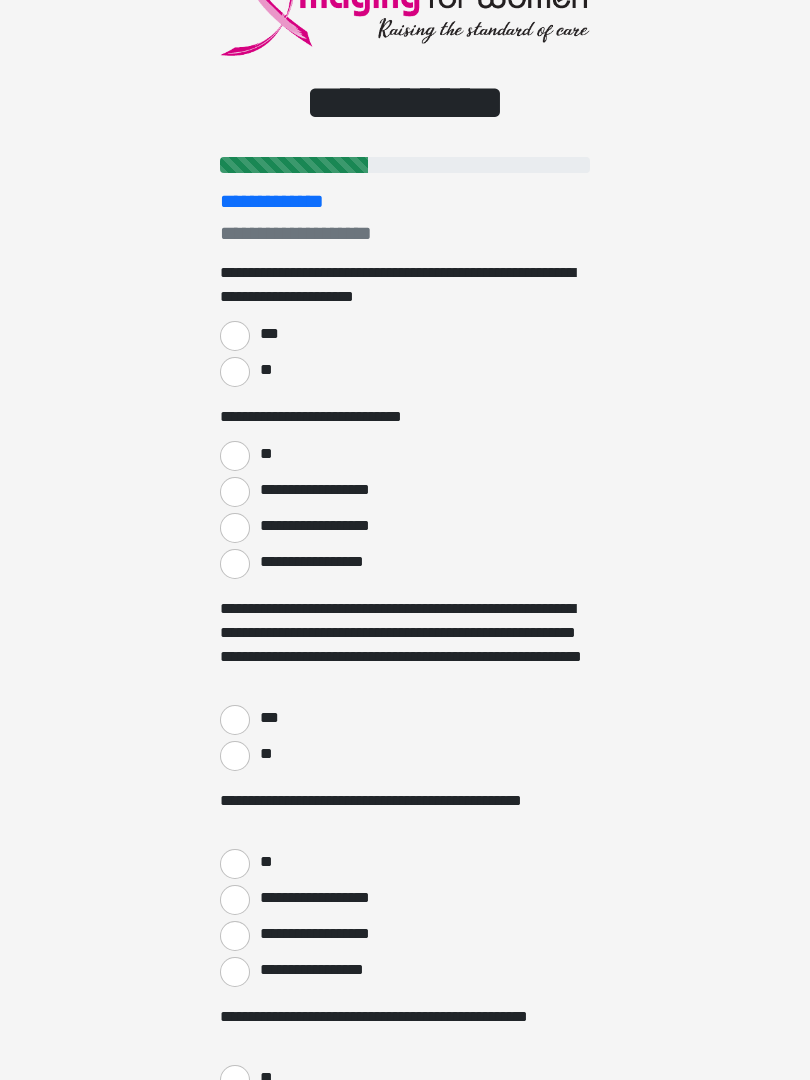 click on "***" at bounding box center (235, 336) 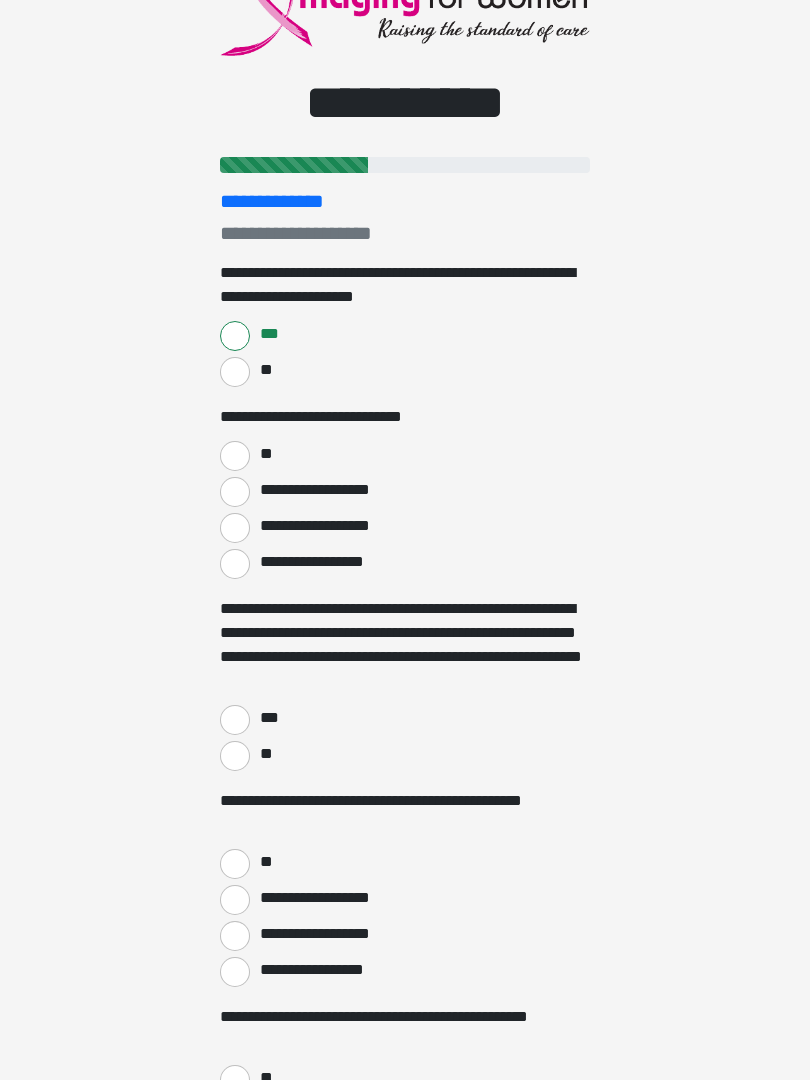 click on "**" at bounding box center [235, 456] 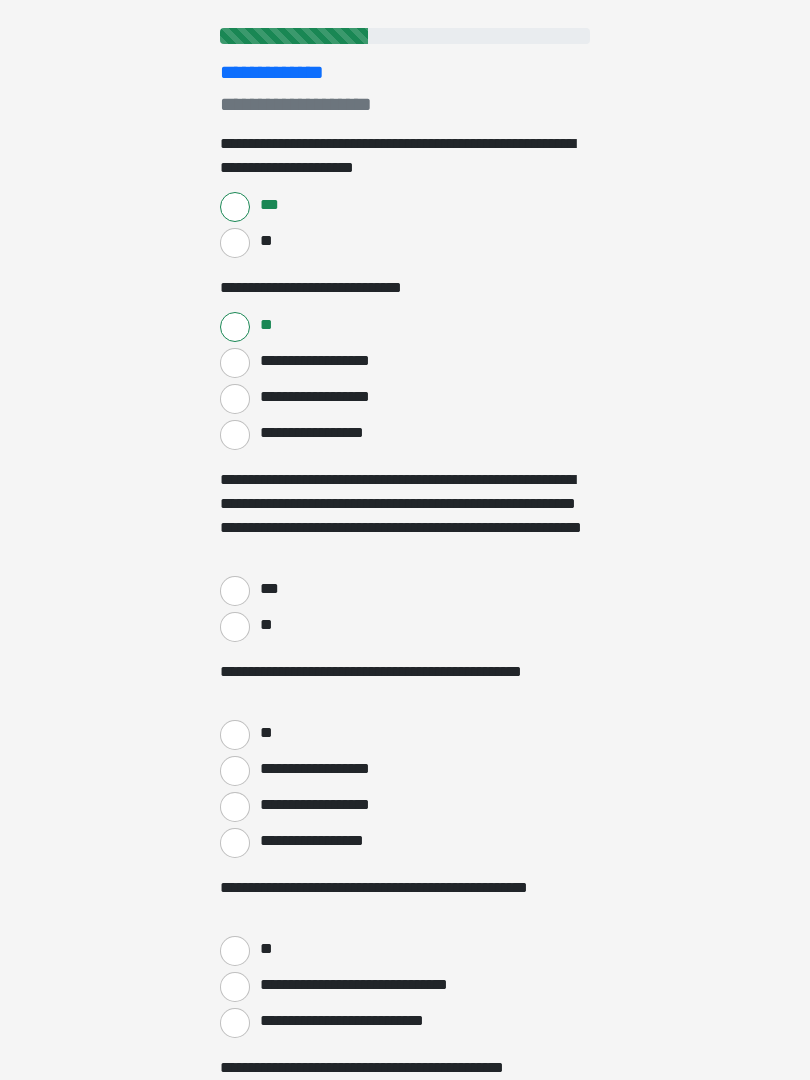 scroll, scrollTop: 222, scrollLeft: 0, axis: vertical 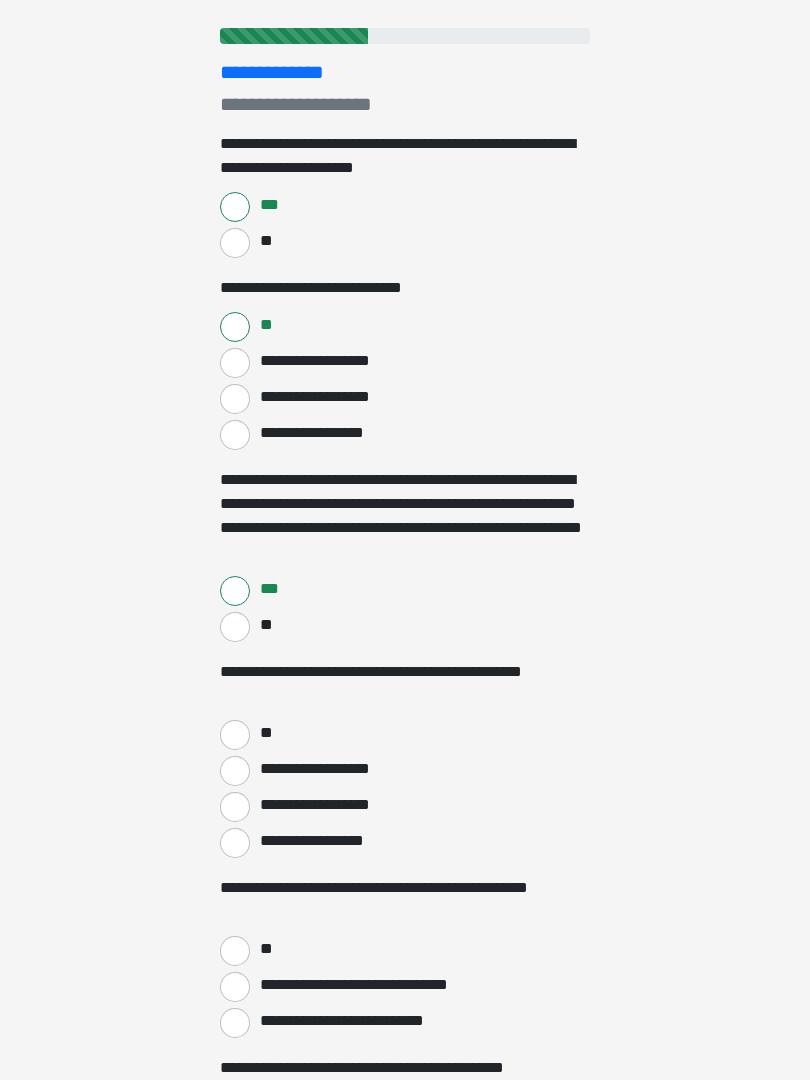 click on "**" at bounding box center (235, 735) 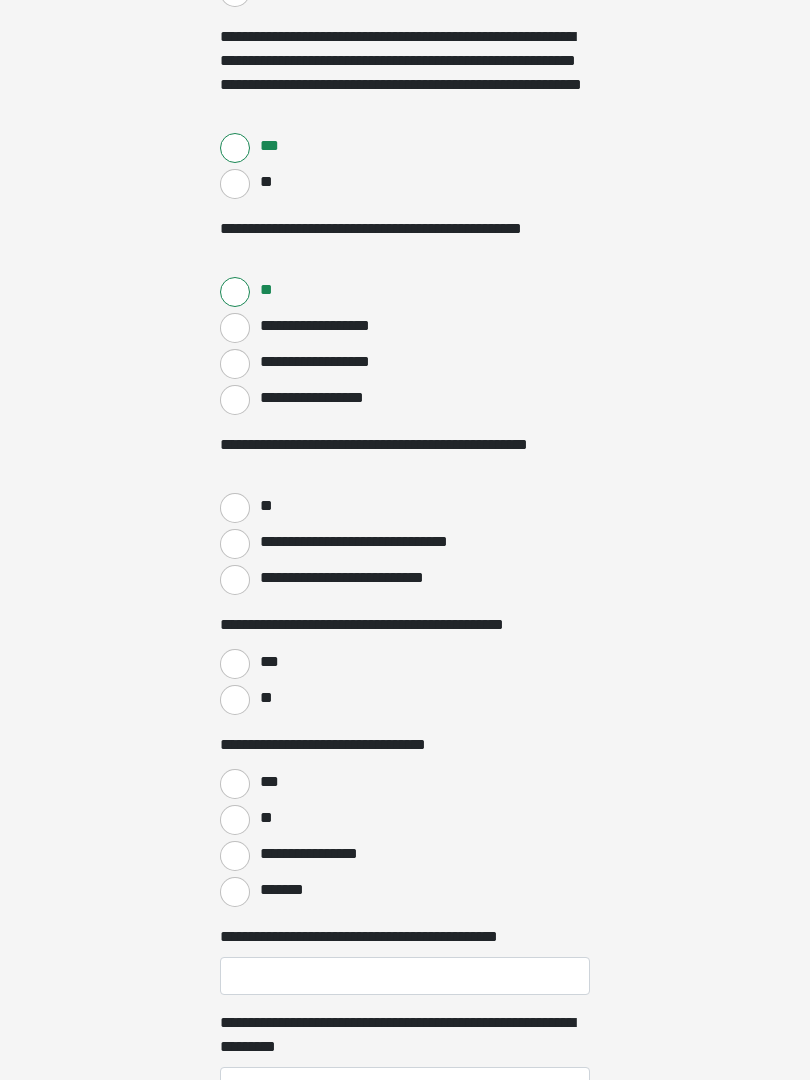 scroll, scrollTop: 665, scrollLeft: 0, axis: vertical 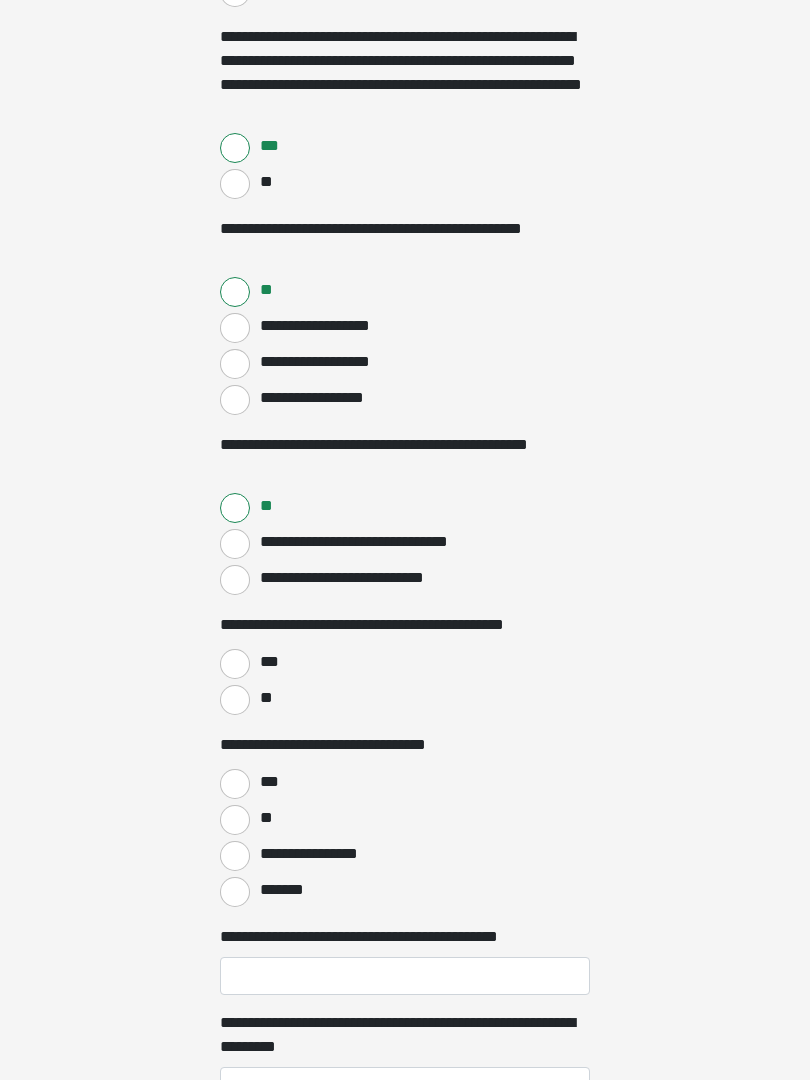 click on "**" at bounding box center (235, 700) 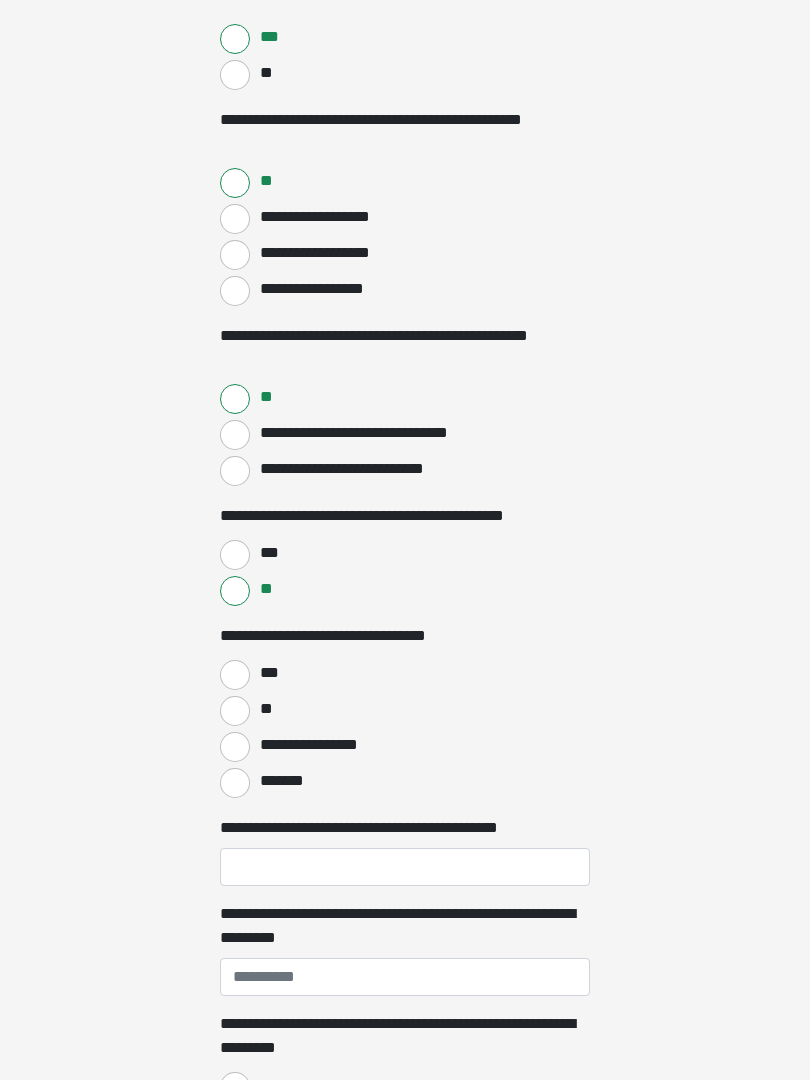 scroll, scrollTop: 776, scrollLeft: 0, axis: vertical 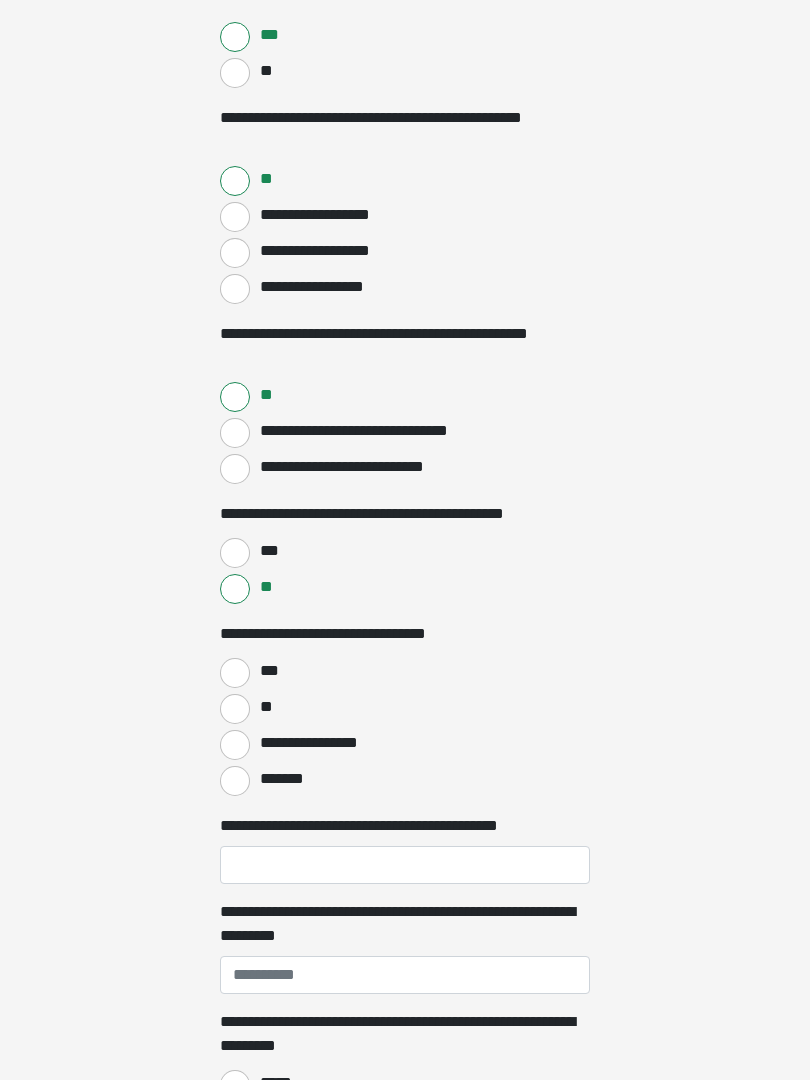 click on "***" at bounding box center (235, 673) 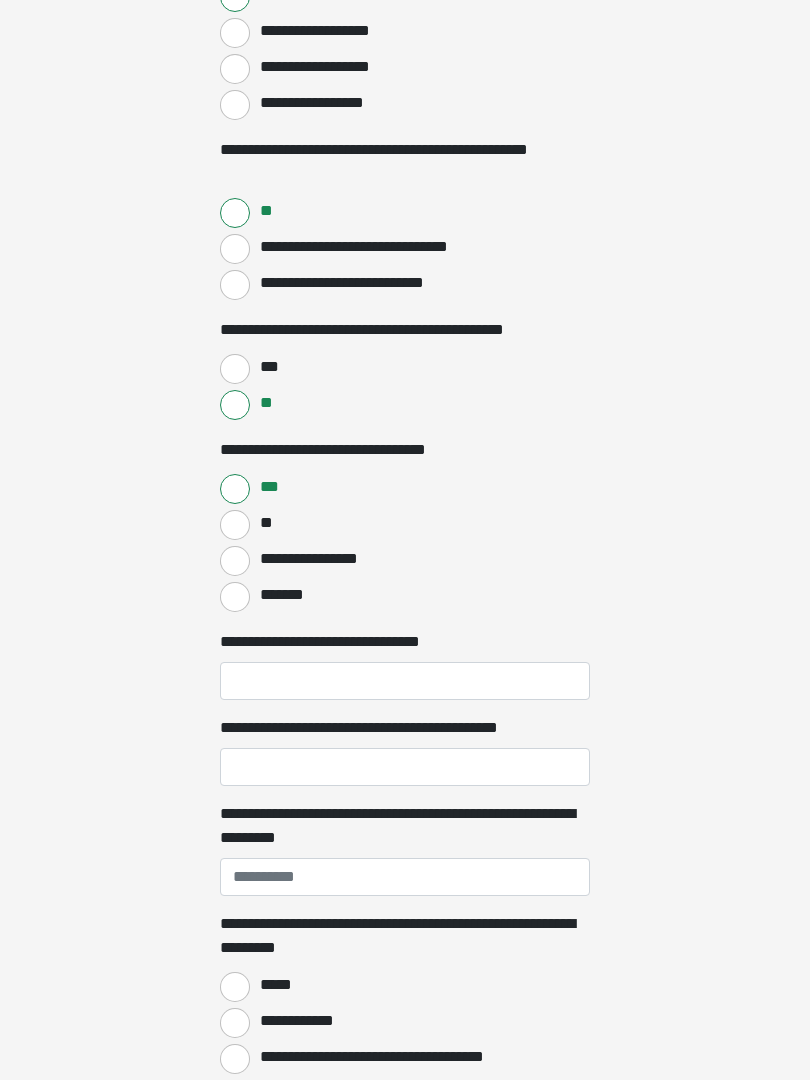 scroll, scrollTop: 967, scrollLeft: 0, axis: vertical 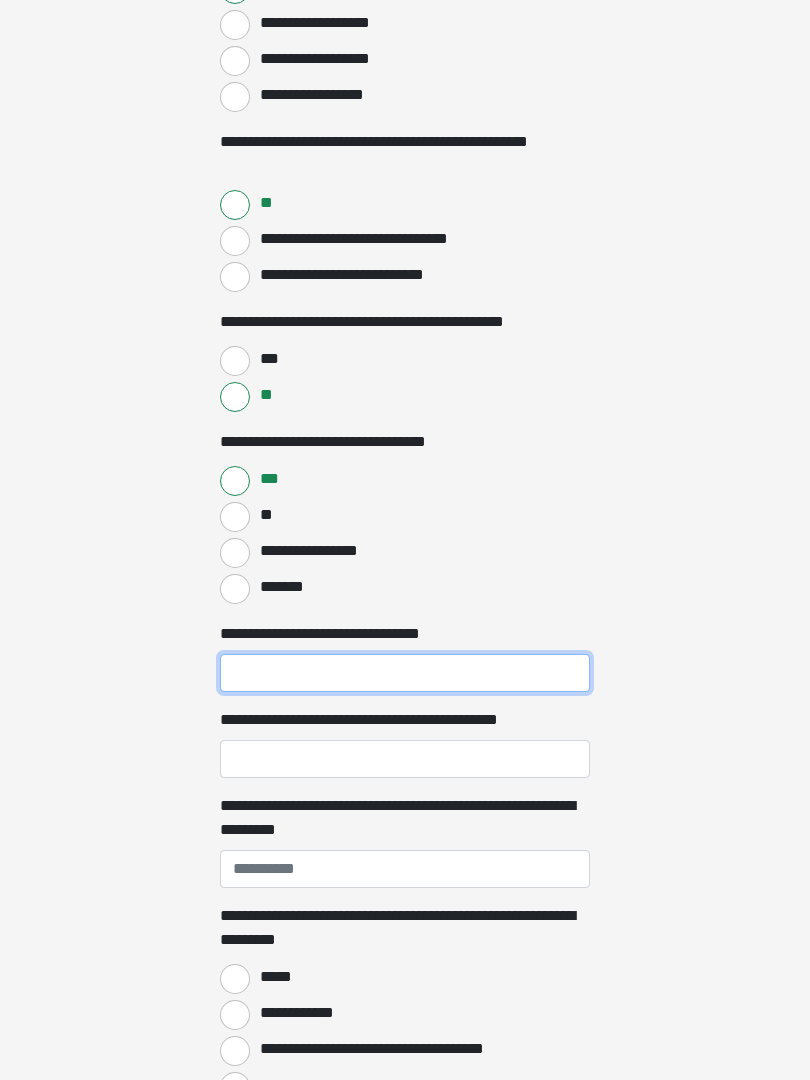 click on "**********" at bounding box center [405, 674] 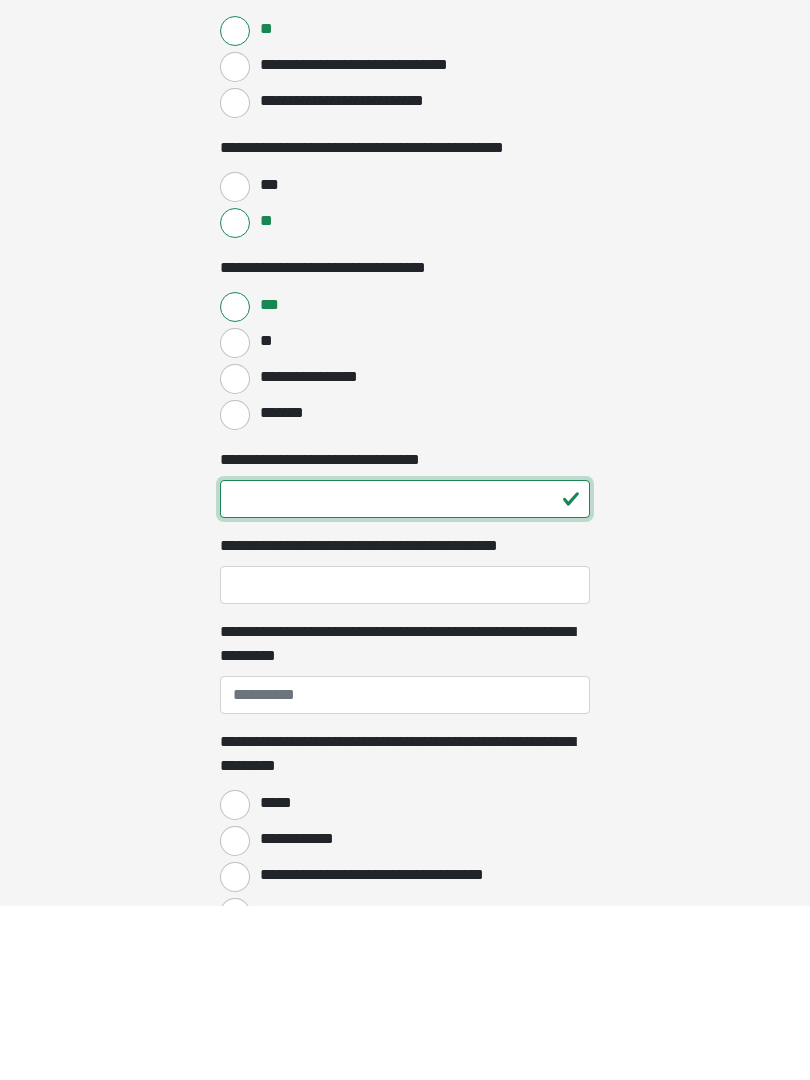 type on "**" 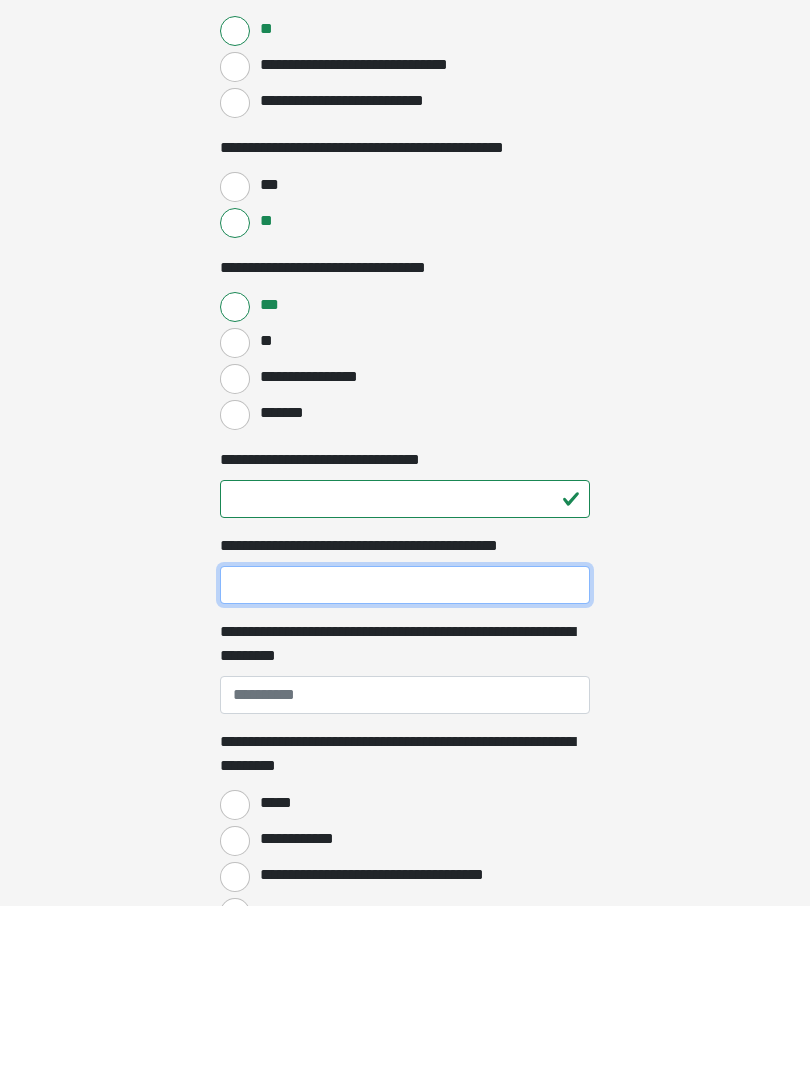 click on "**********" at bounding box center [405, 760] 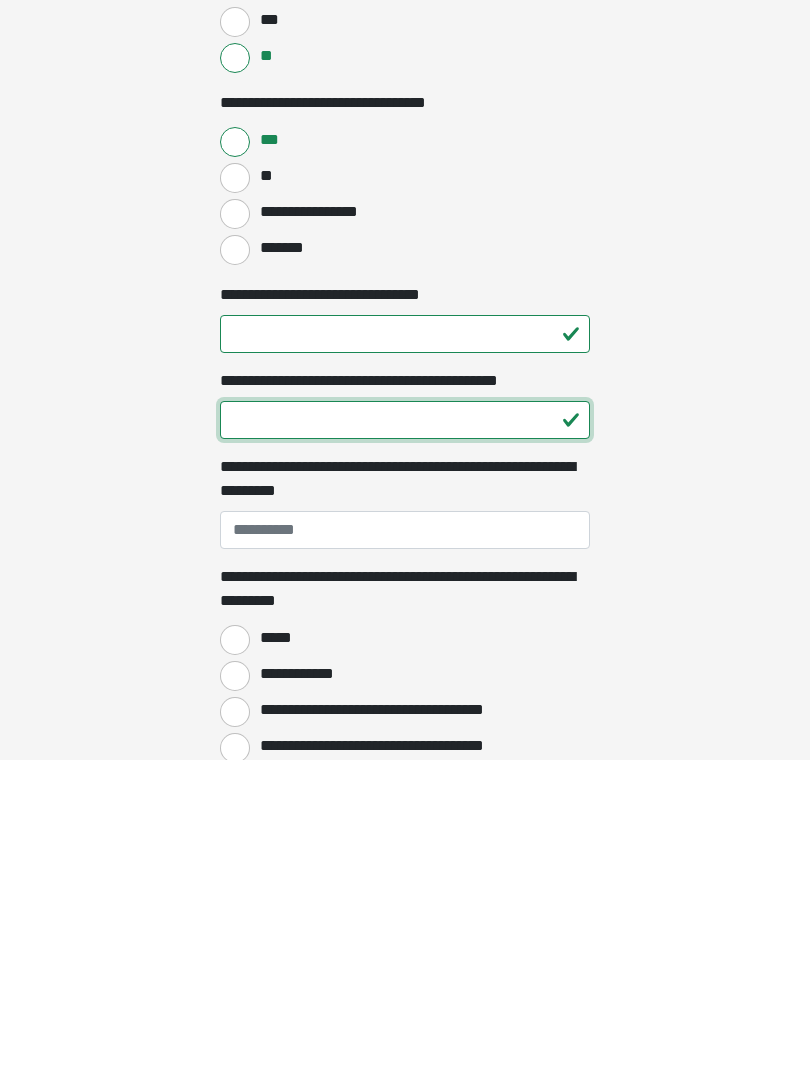 scroll, scrollTop: 991, scrollLeft: 0, axis: vertical 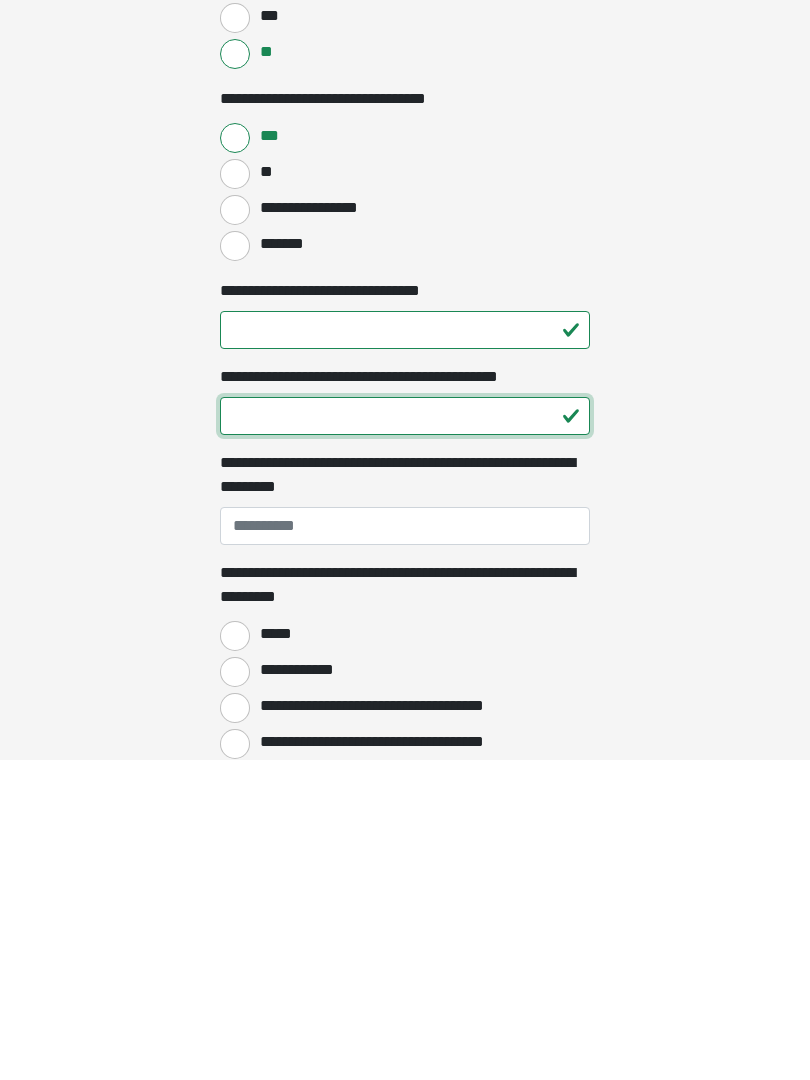 type on "**" 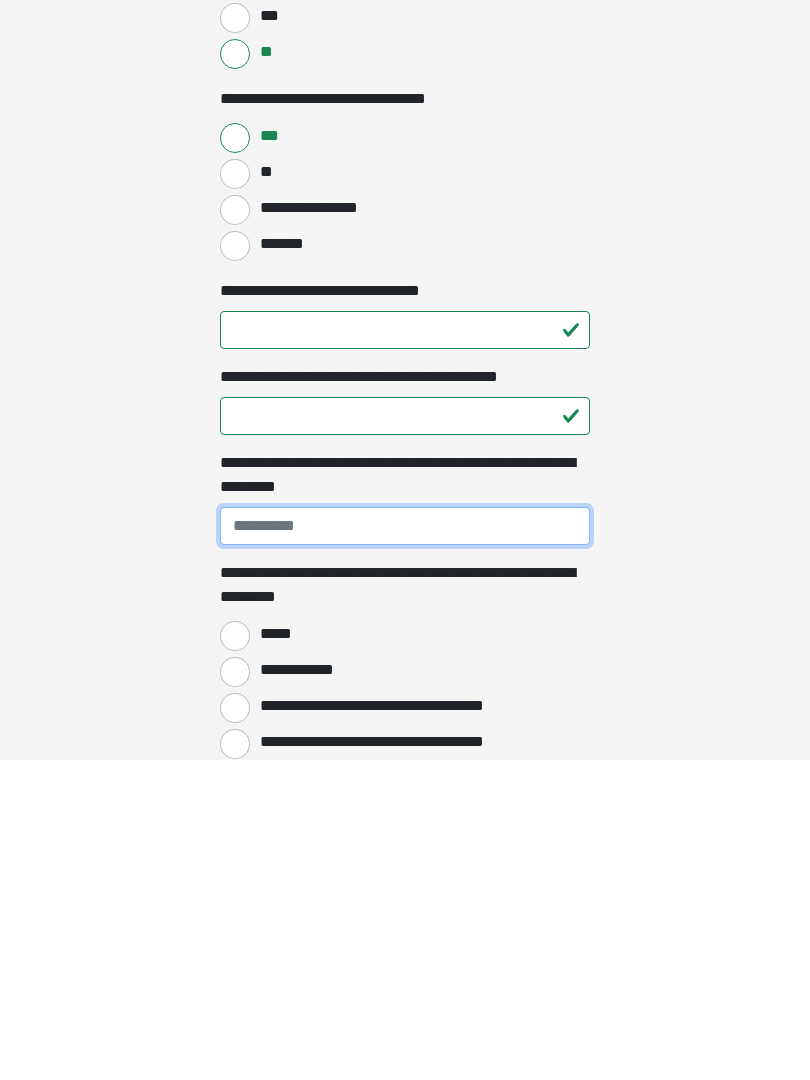 click on "**********" at bounding box center (405, 846) 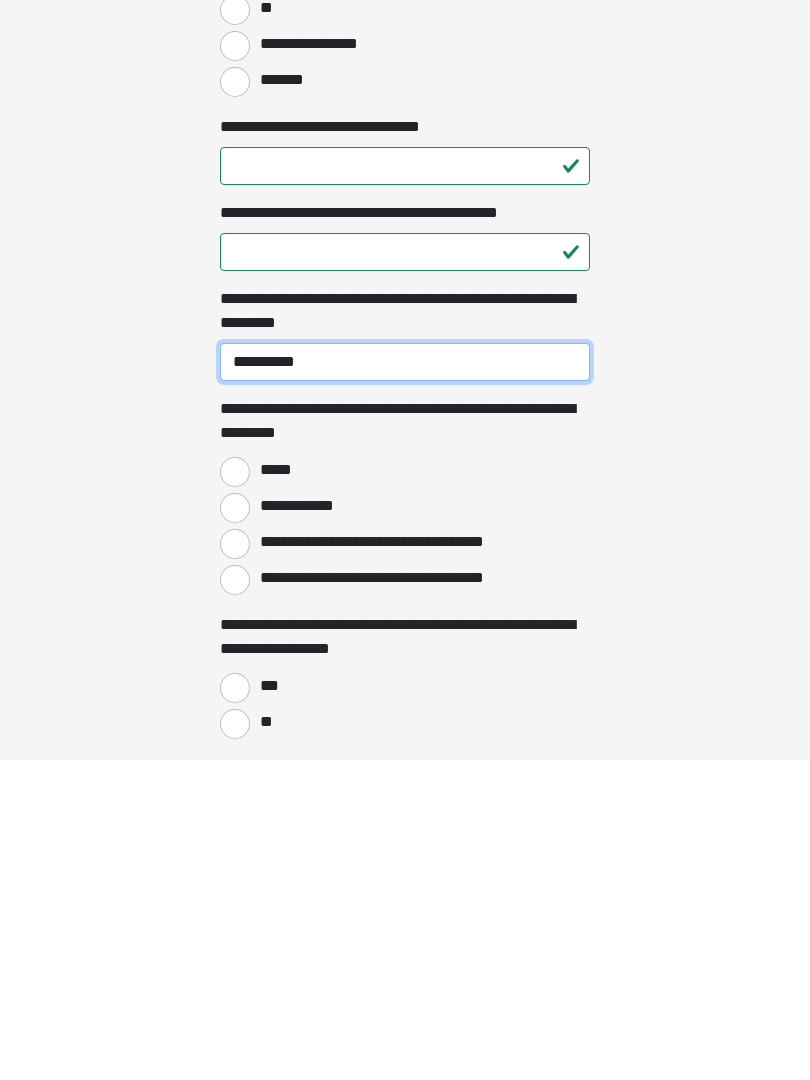 scroll, scrollTop: 1164, scrollLeft: 0, axis: vertical 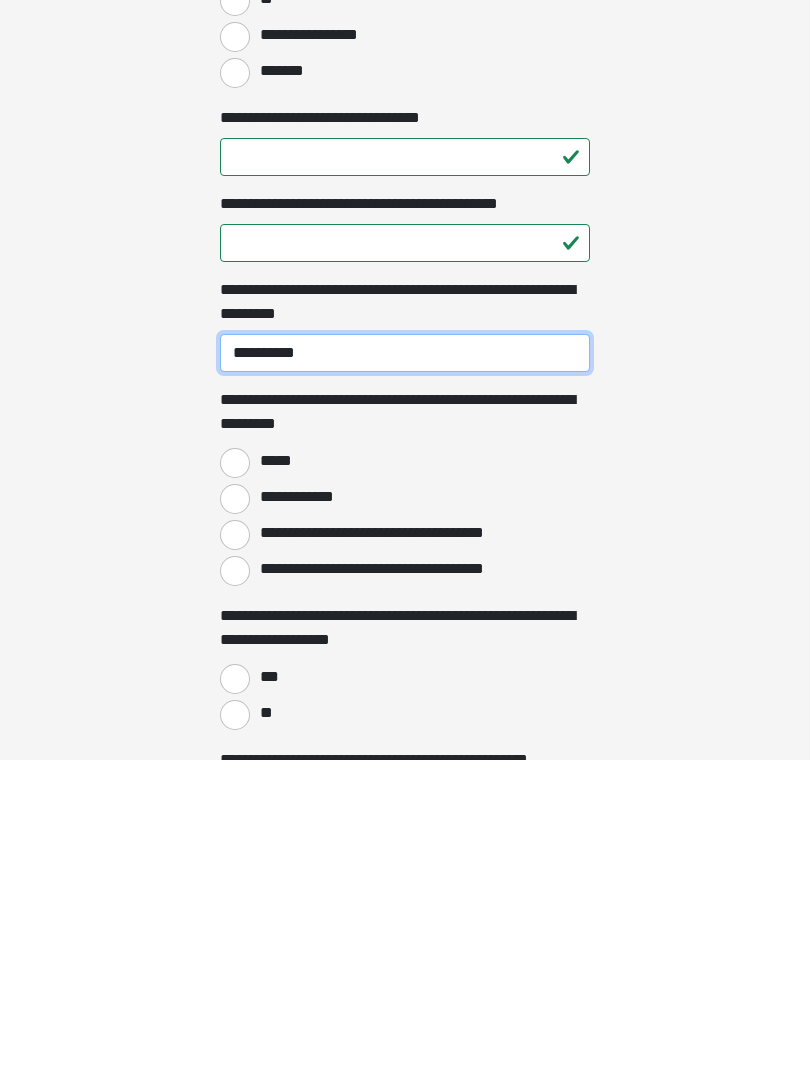 type on "**********" 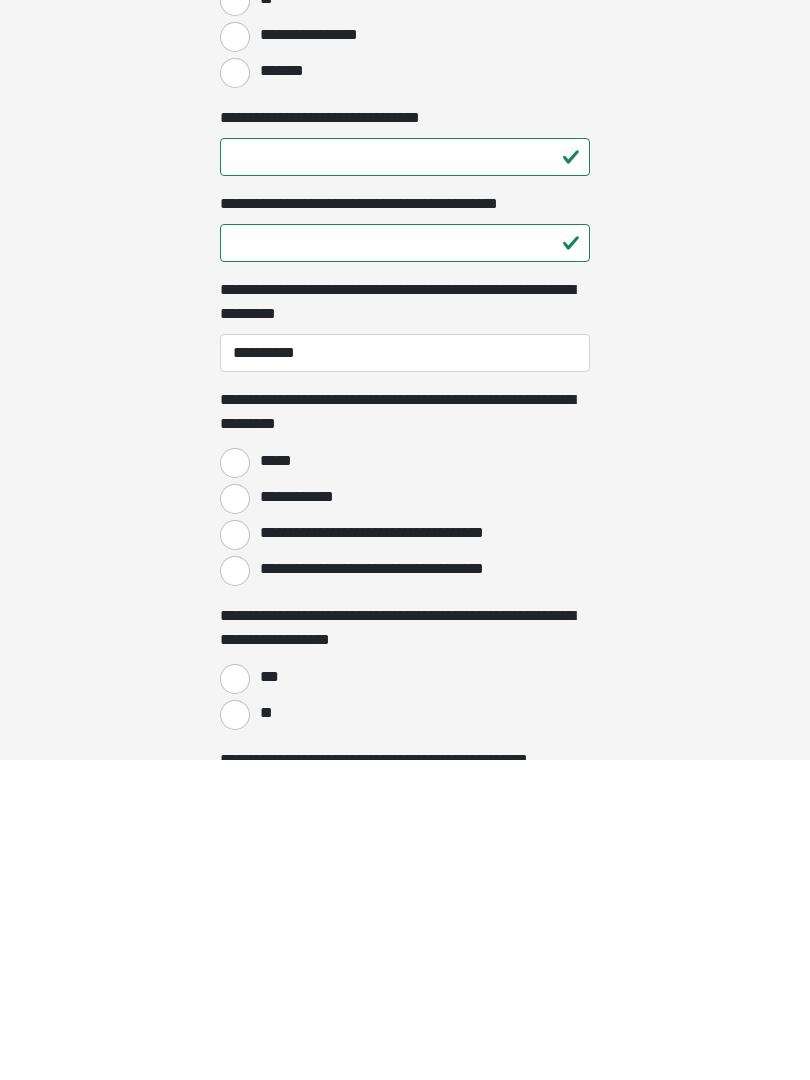 click on "*****" at bounding box center [235, 783] 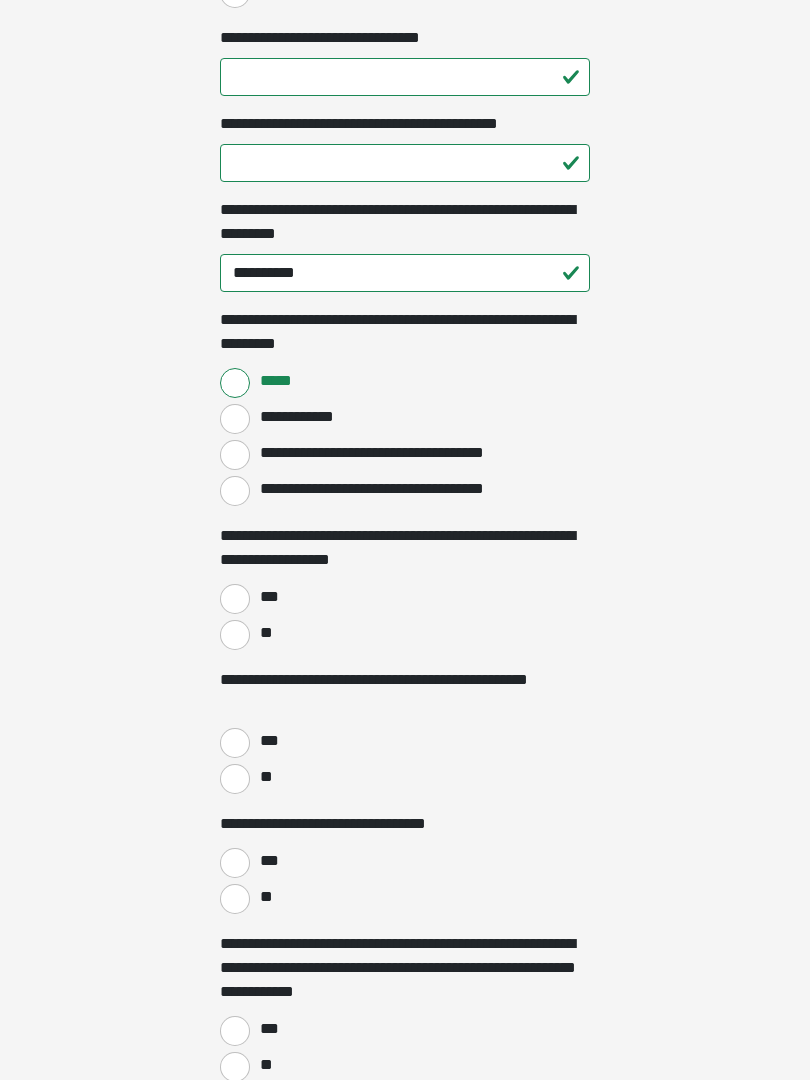 scroll, scrollTop: 1566, scrollLeft: 0, axis: vertical 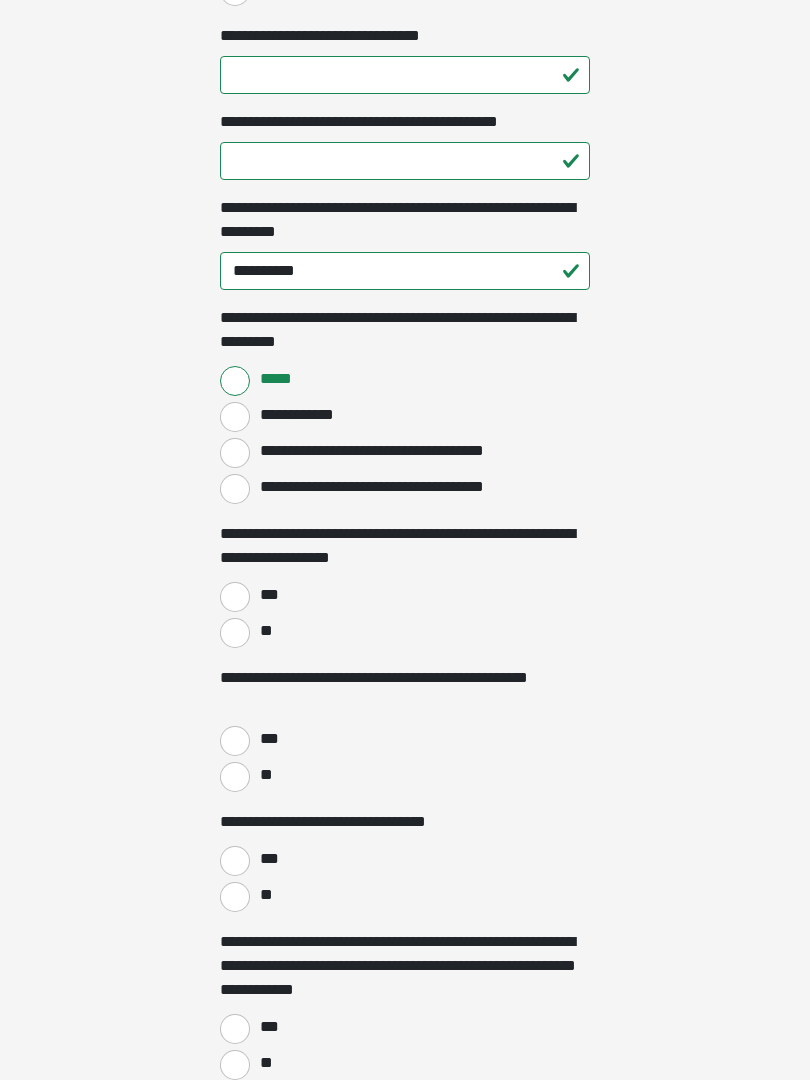 click on "**" at bounding box center (235, 633) 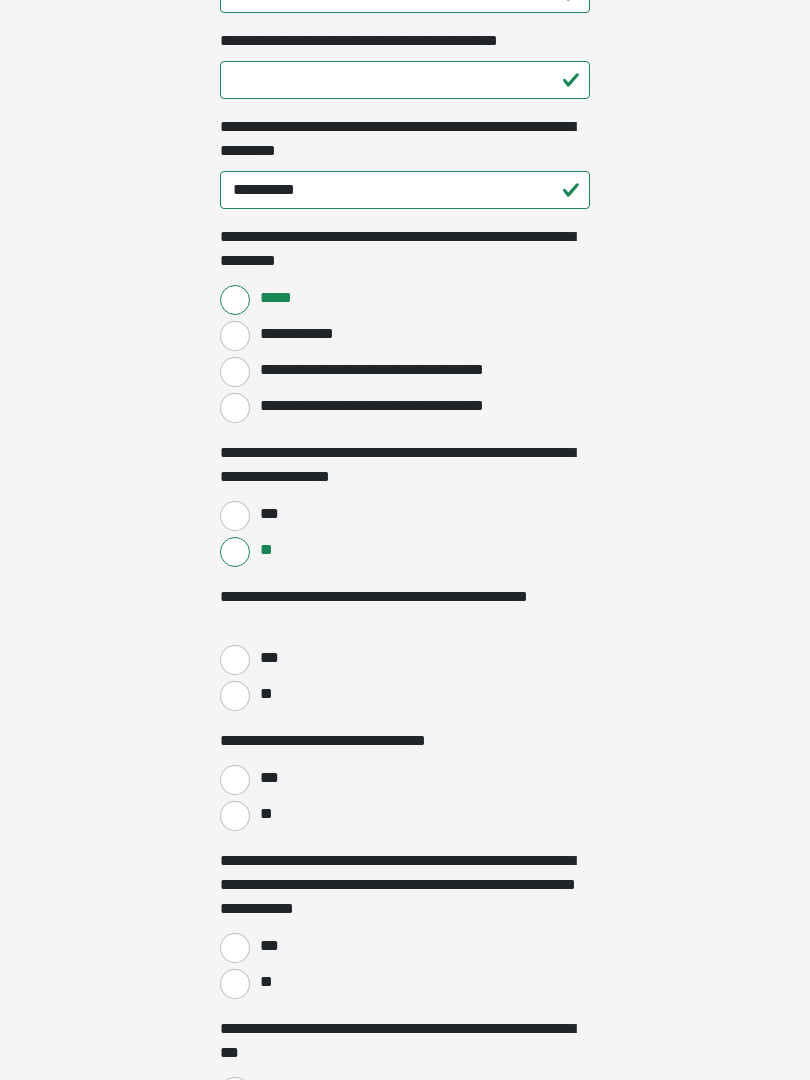 scroll, scrollTop: 1647, scrollLeft: 0, axis: vertical 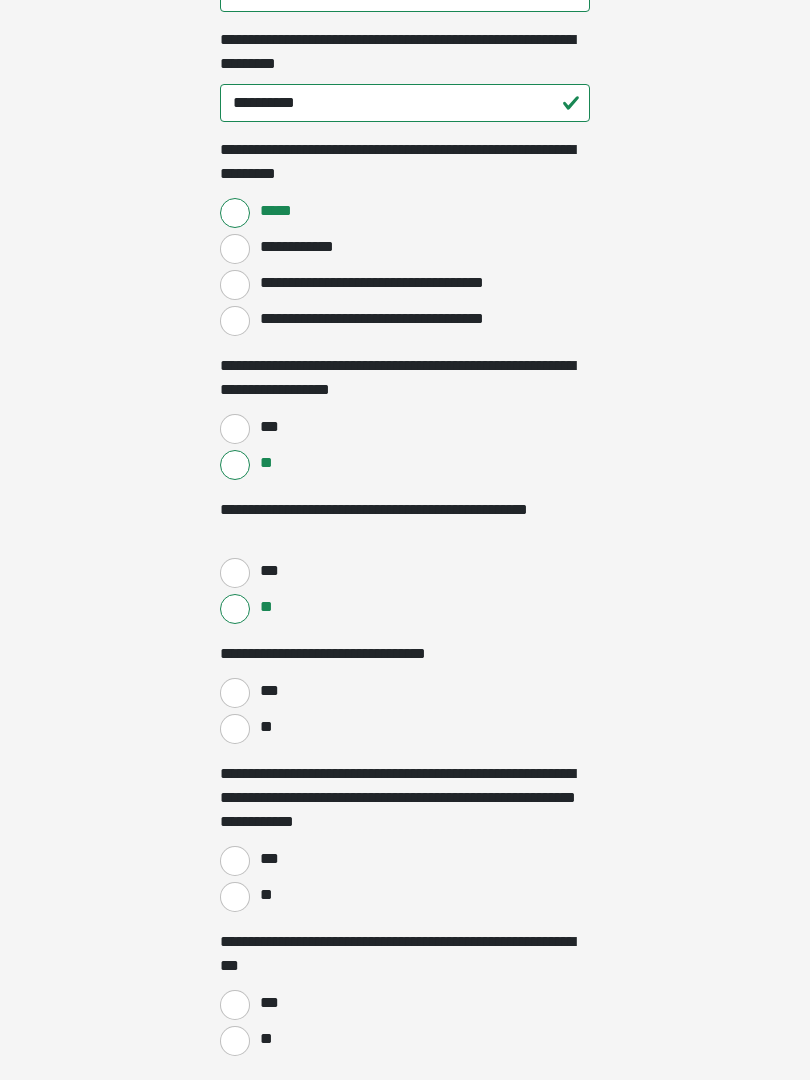 click on "**" at bounding box center [235, 729] 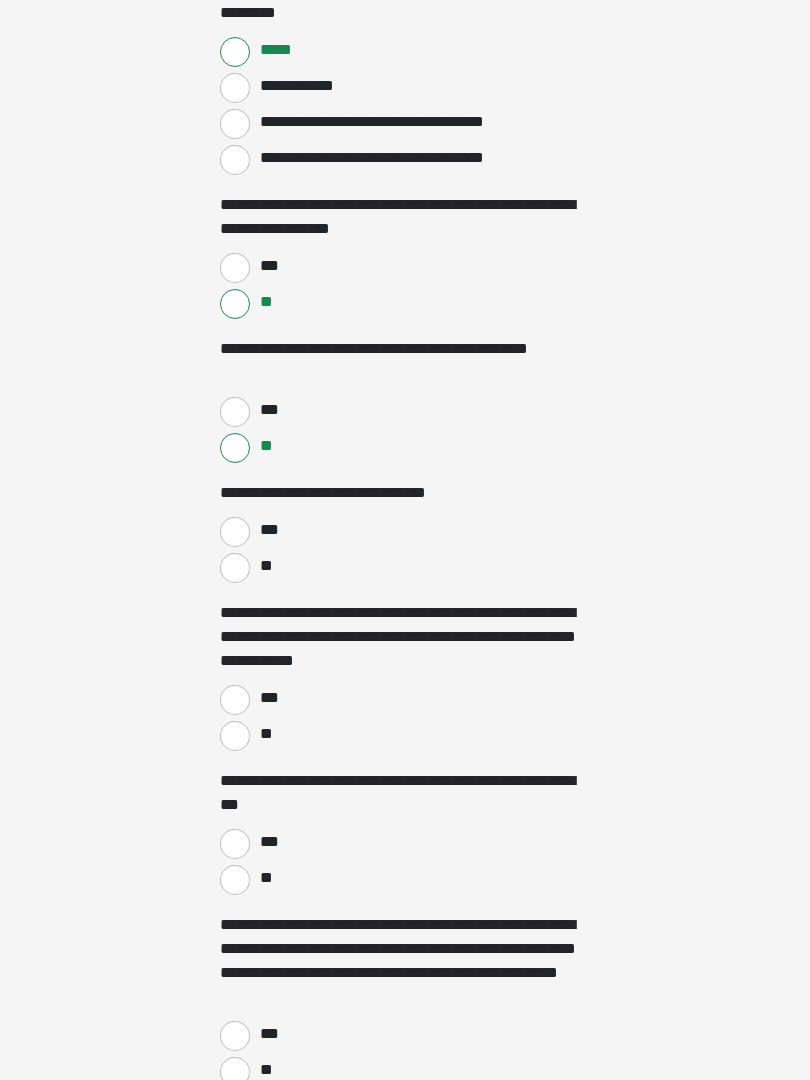 scroll, scrollTop: 1896, scrollLeft: 0, axis: vertical 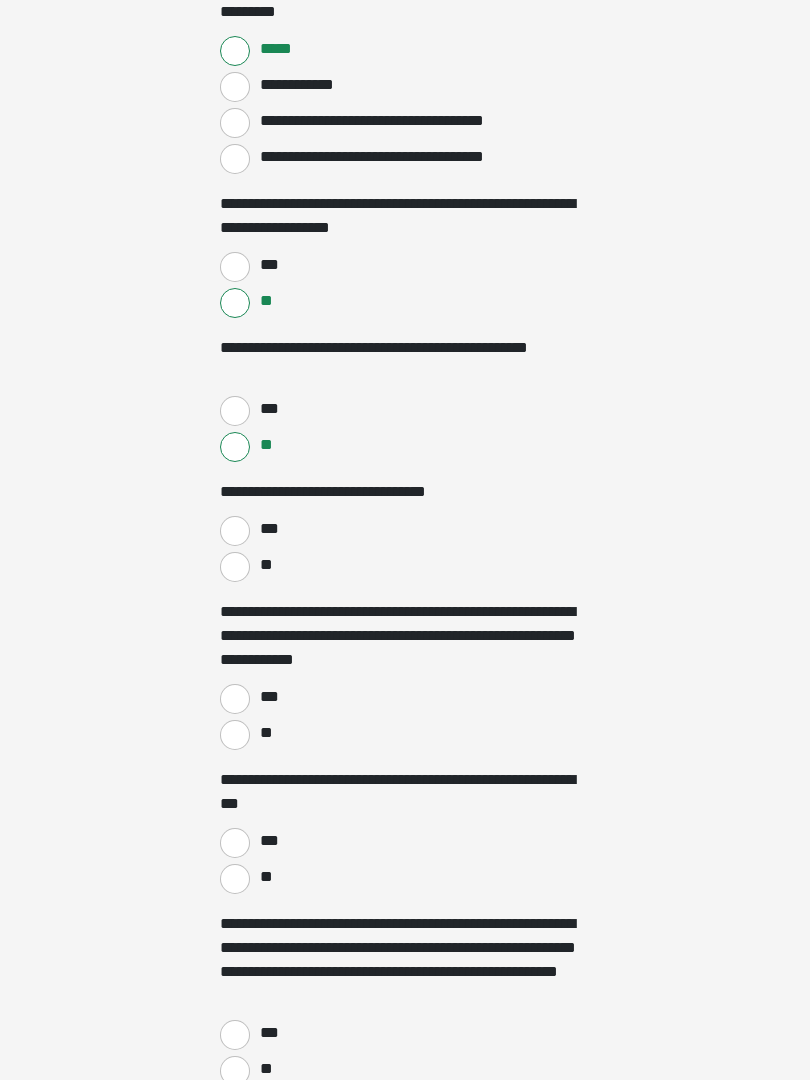 click on "**" at bounding box center [235, 735] 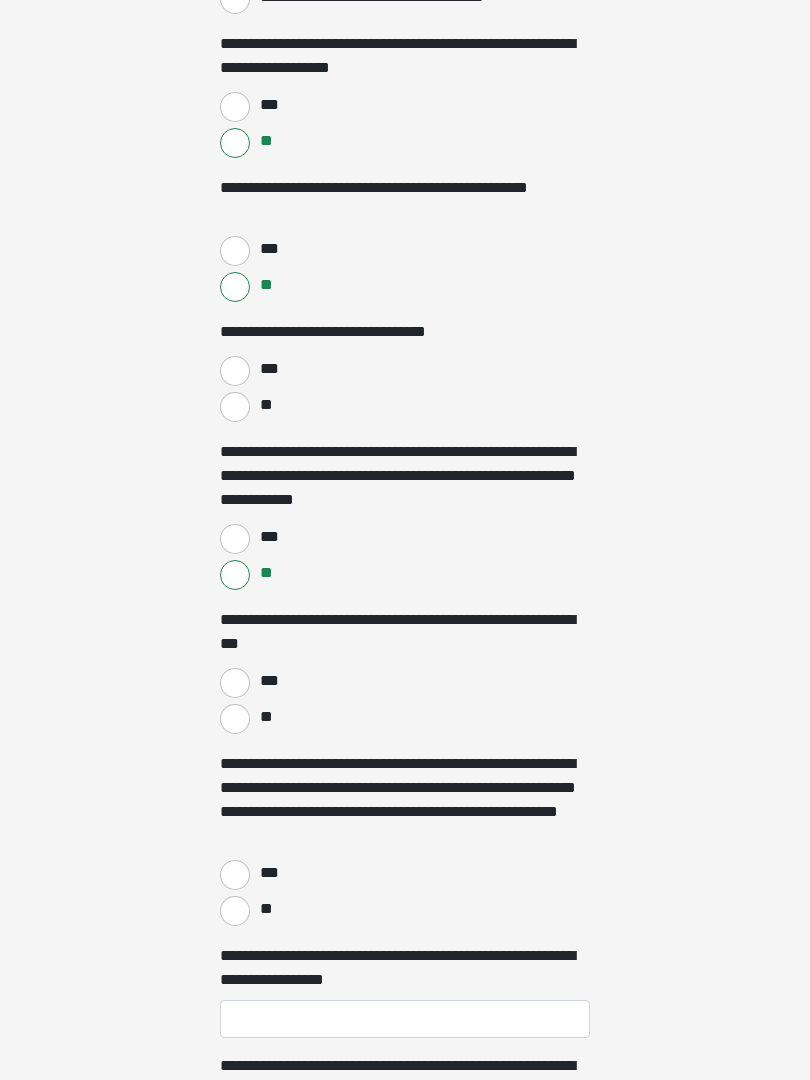 scroll, scrollTop: 2057, scrollLeft: 0, axis: vertical 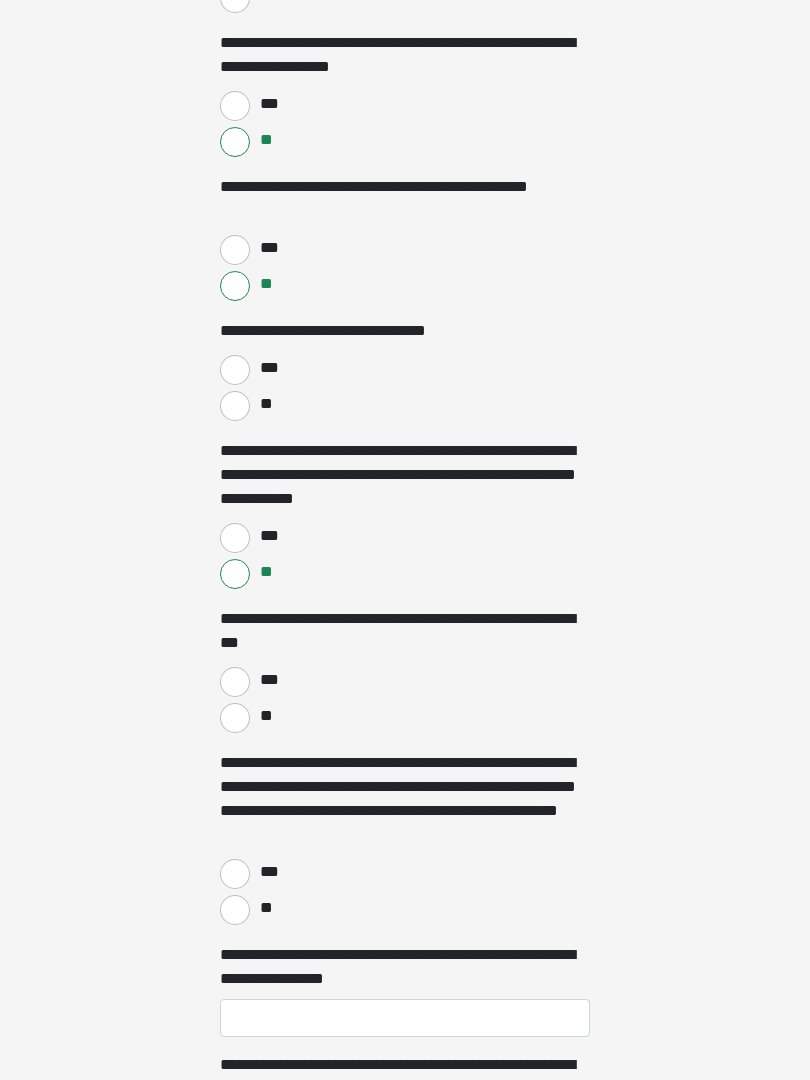 click on "**" at bounding box center (235, 718) 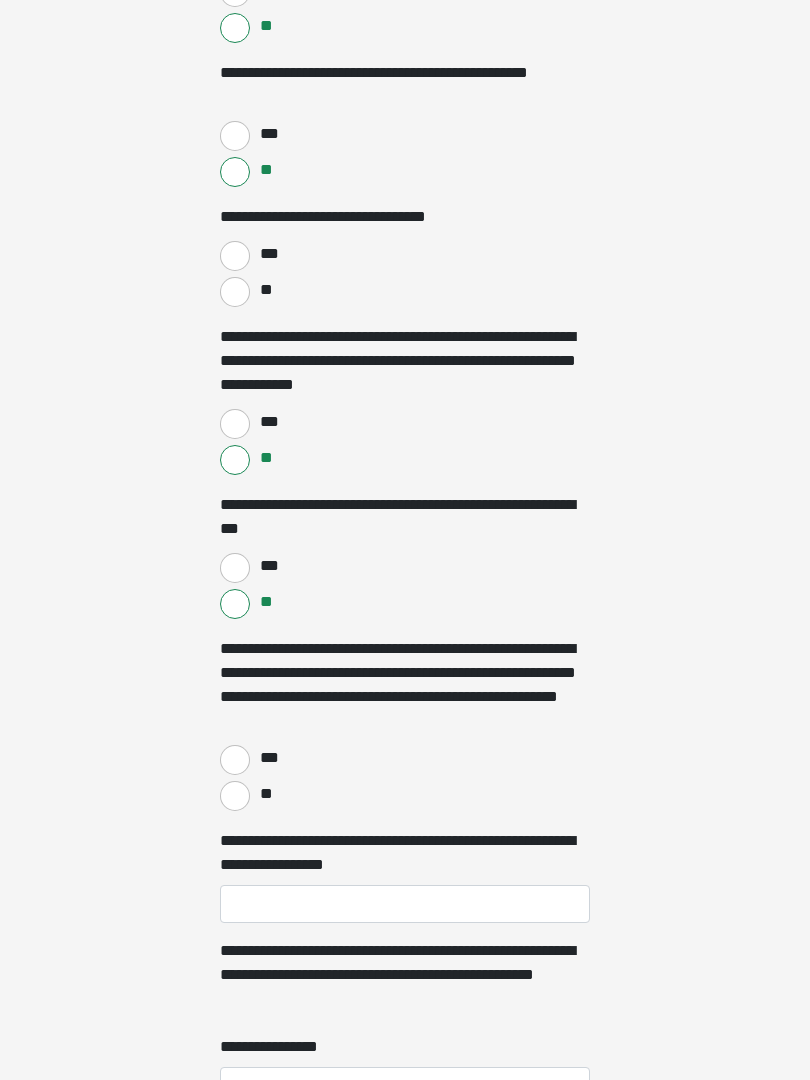 scroll, scrollTop: 2171, scrollLeft: 0, axis: vertical 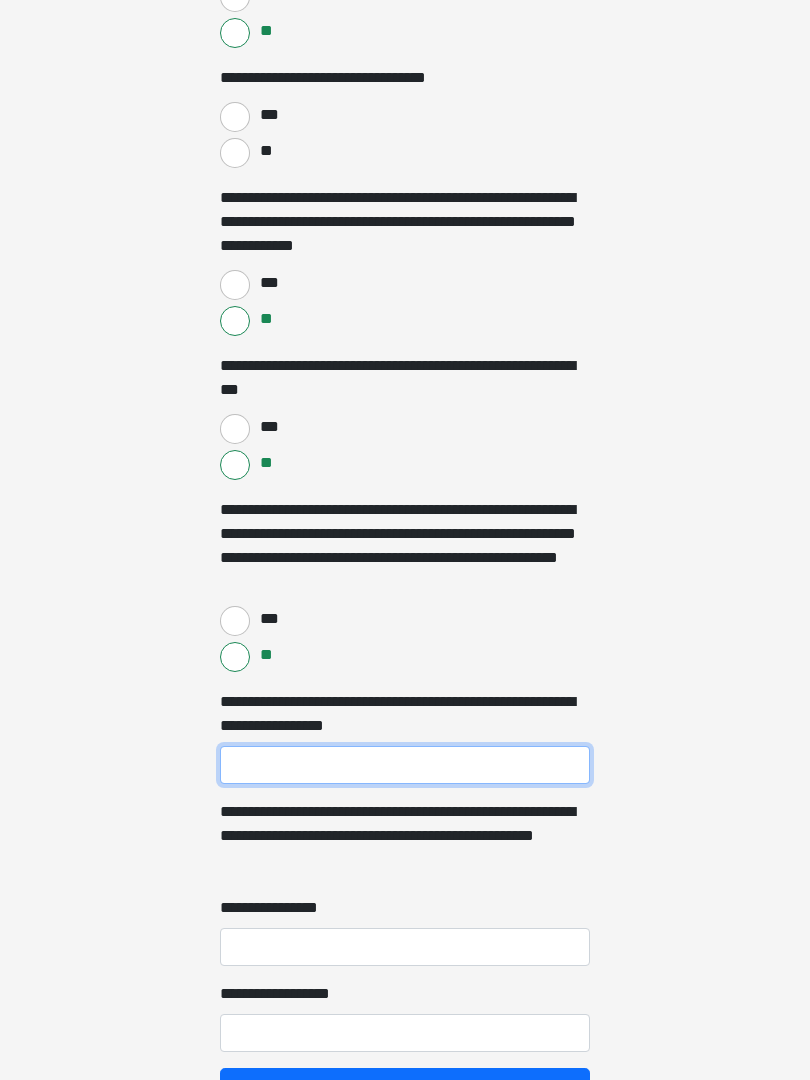 click on "**********" at bounding box center [405, 765] 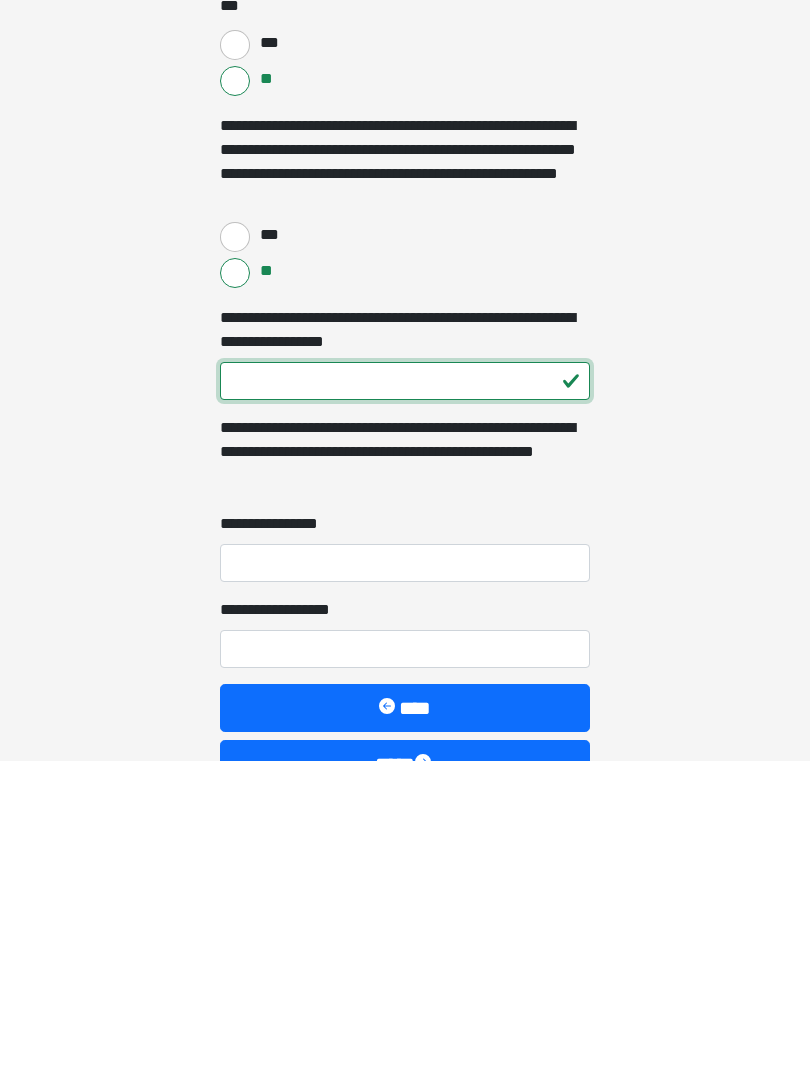 type on "***" 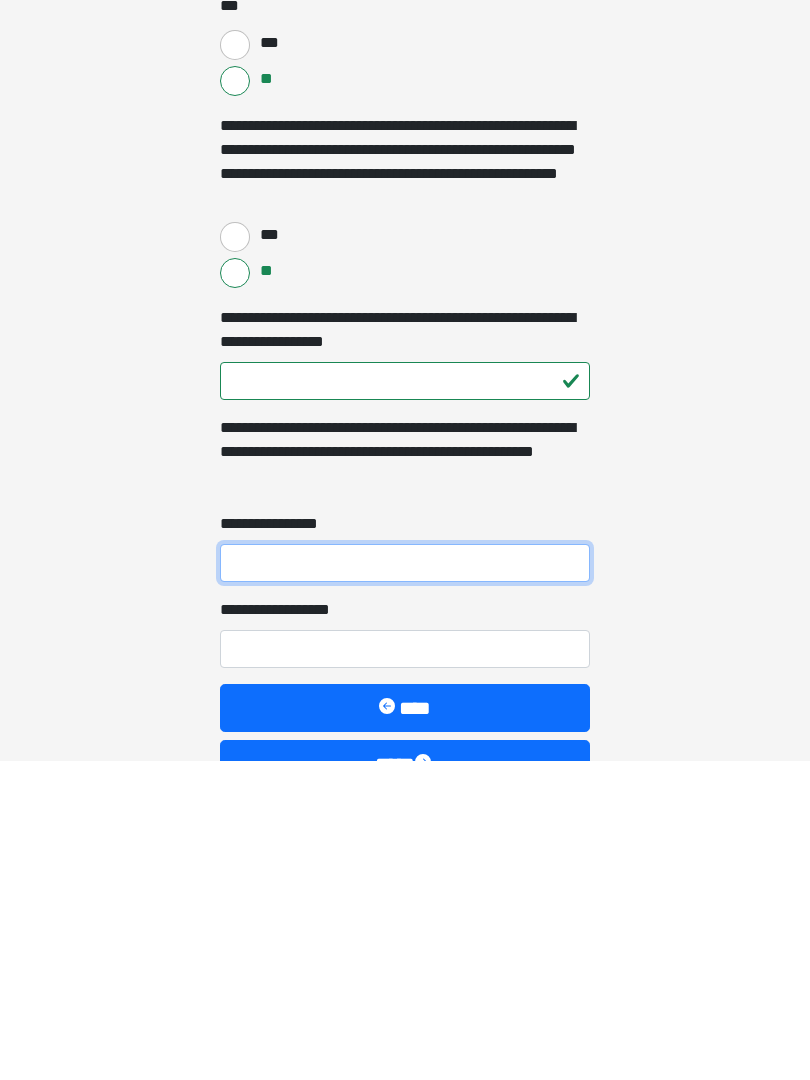 click on "**********" at bounding box center (405, 883) 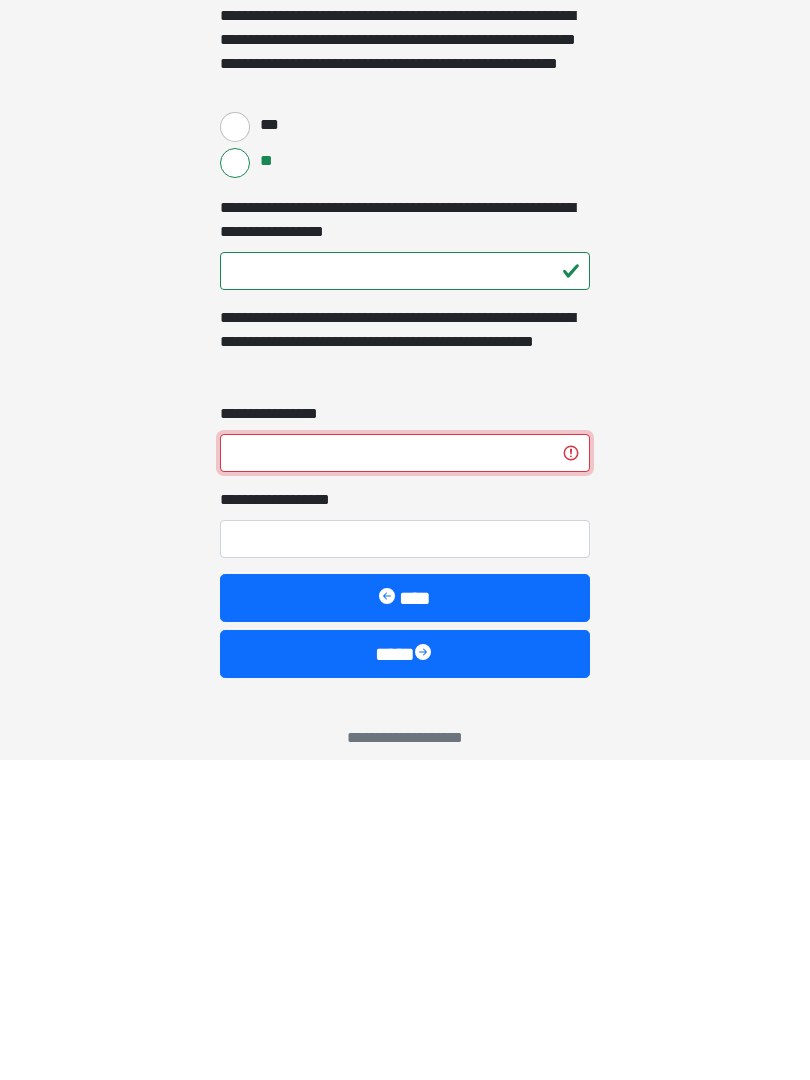 scroll, scrollTop: 2491, scrollLeft: 0, axis: vertical 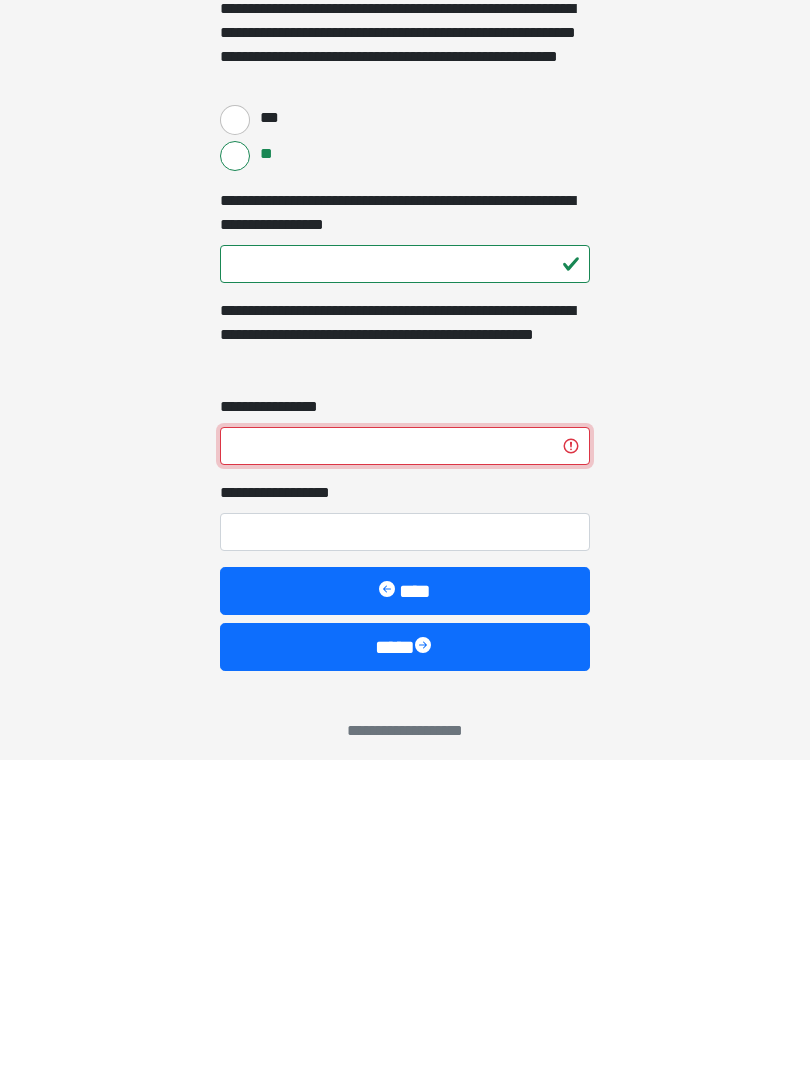 click on "**********" at bounding box center (405, 766) 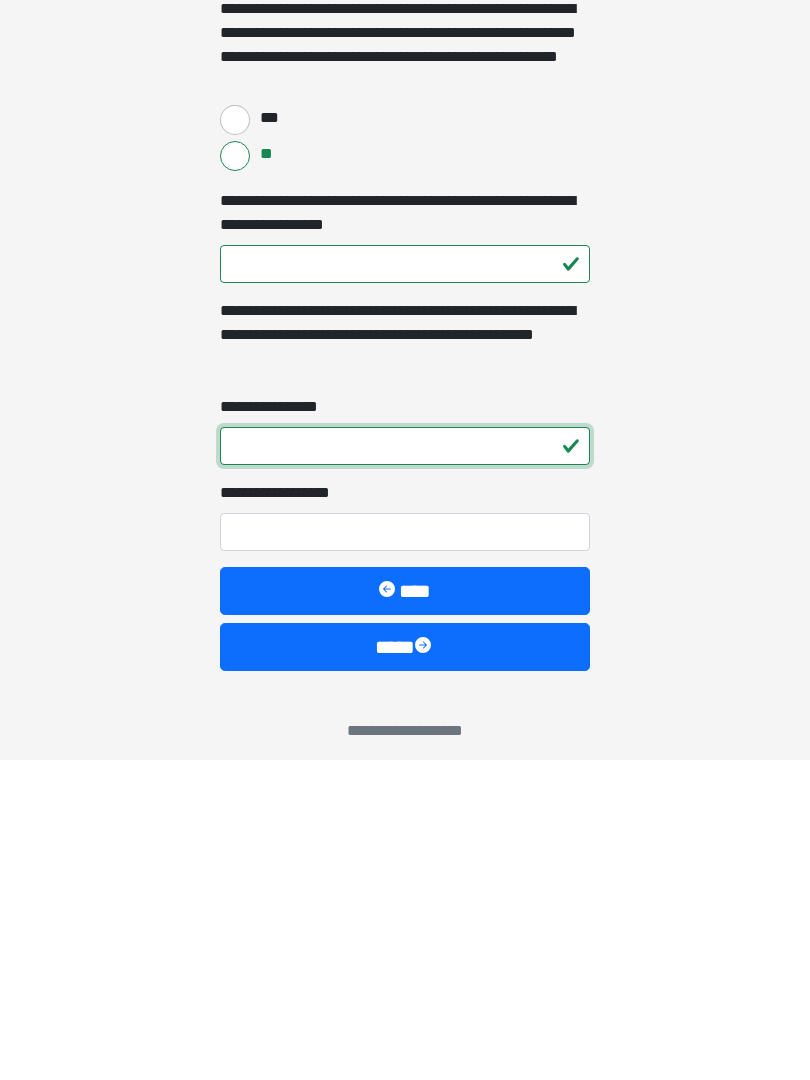 type 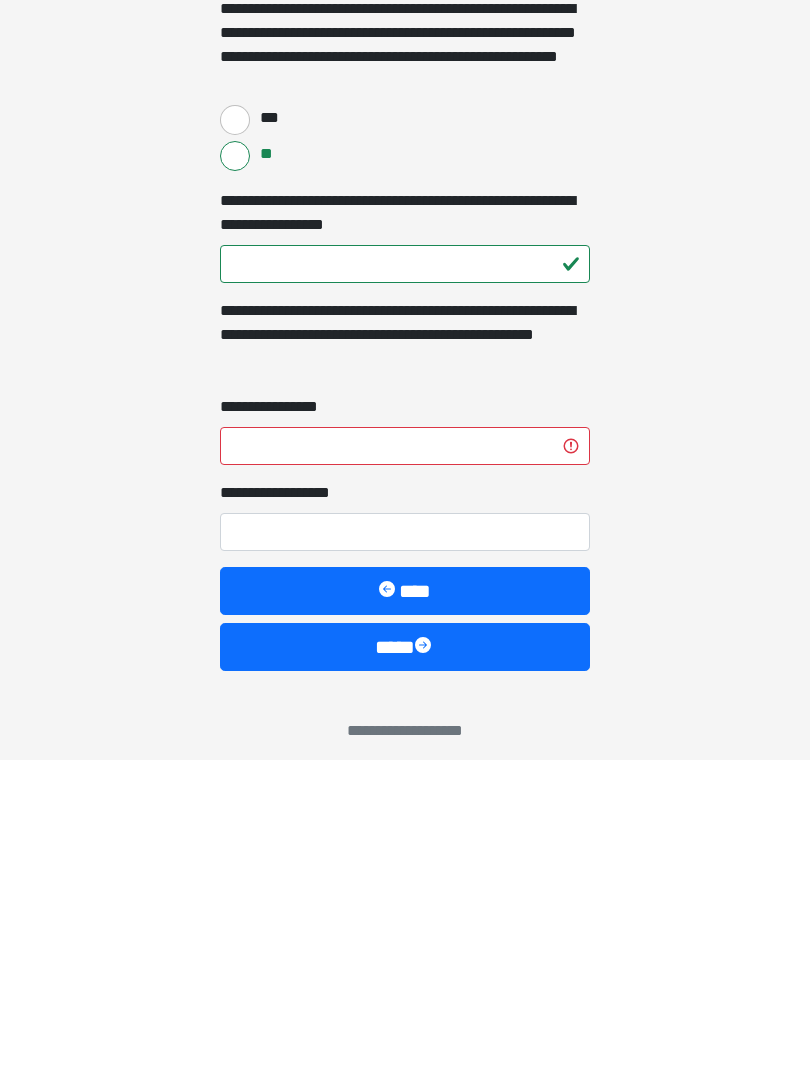 click on "**********" at bounding box center (405, -1951) 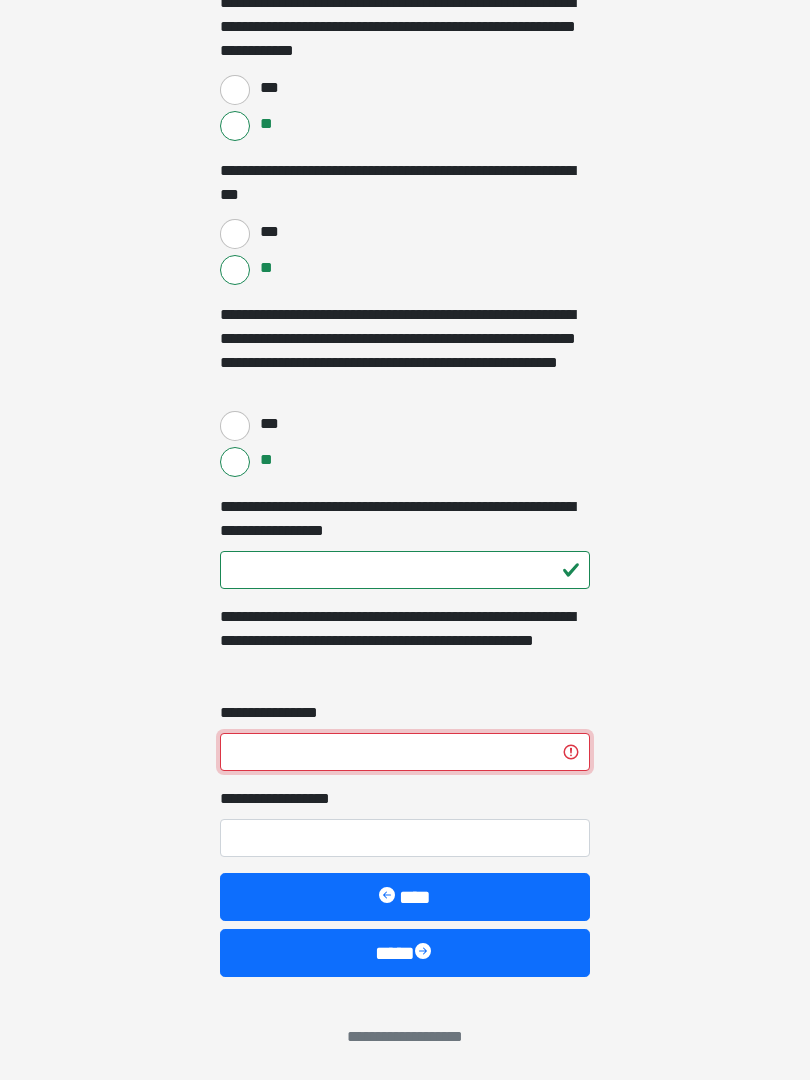 click on "**********" at bounding box center (405, 752) 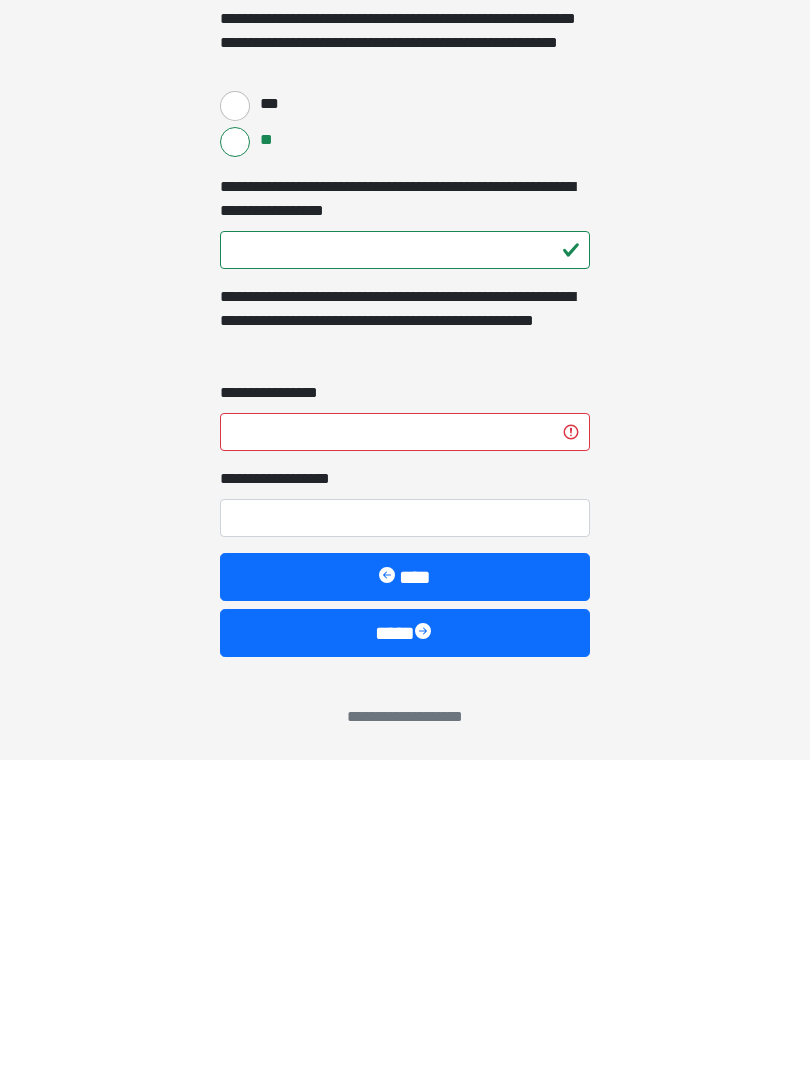 click on "**********" at bounding box center [283, 799] 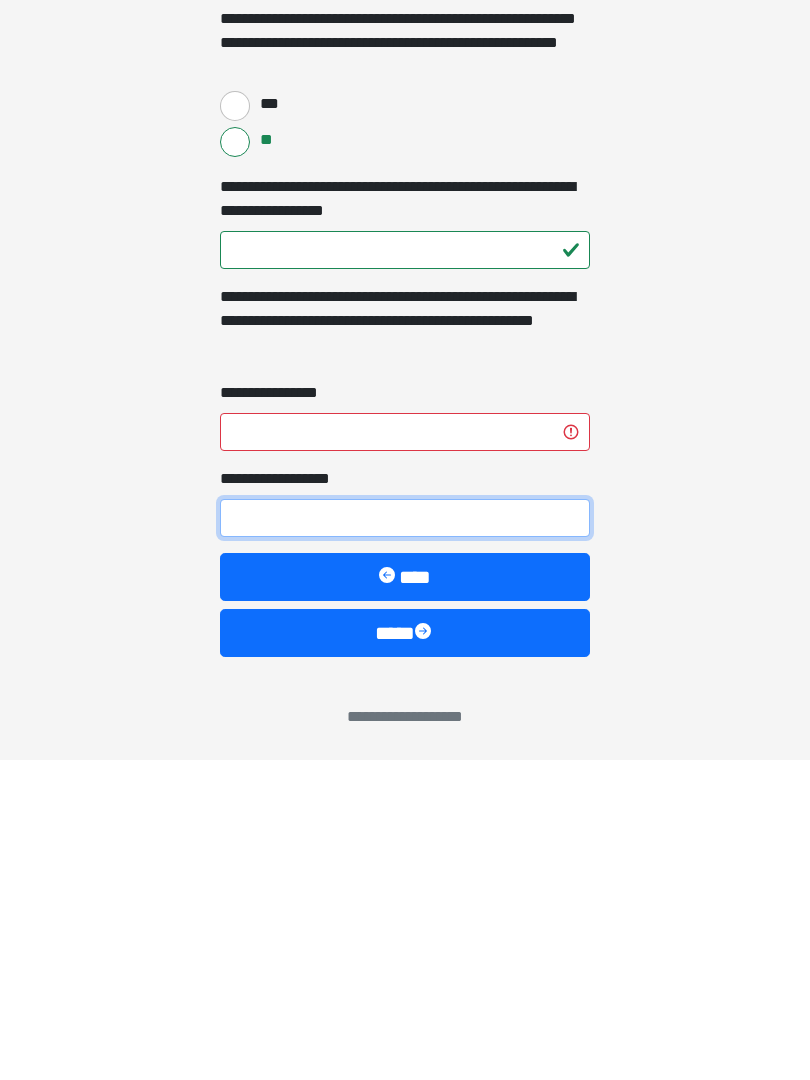 click on "**********" at bounding box center (405, 838) 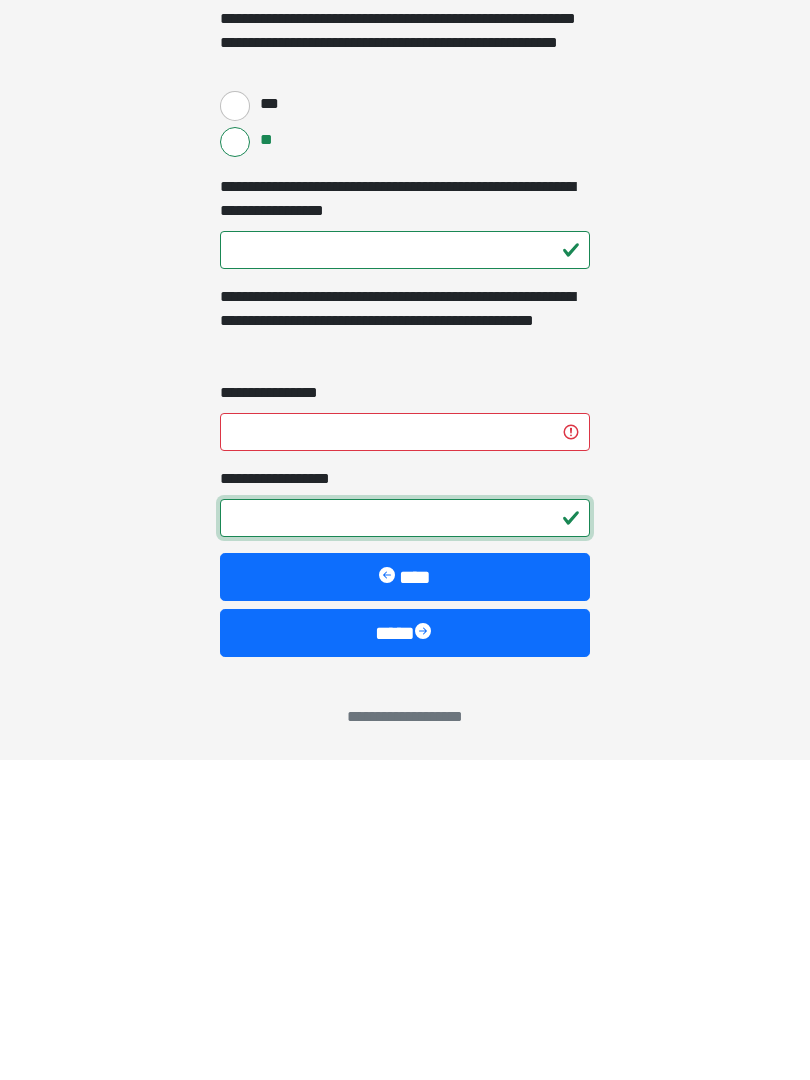 type on "*" 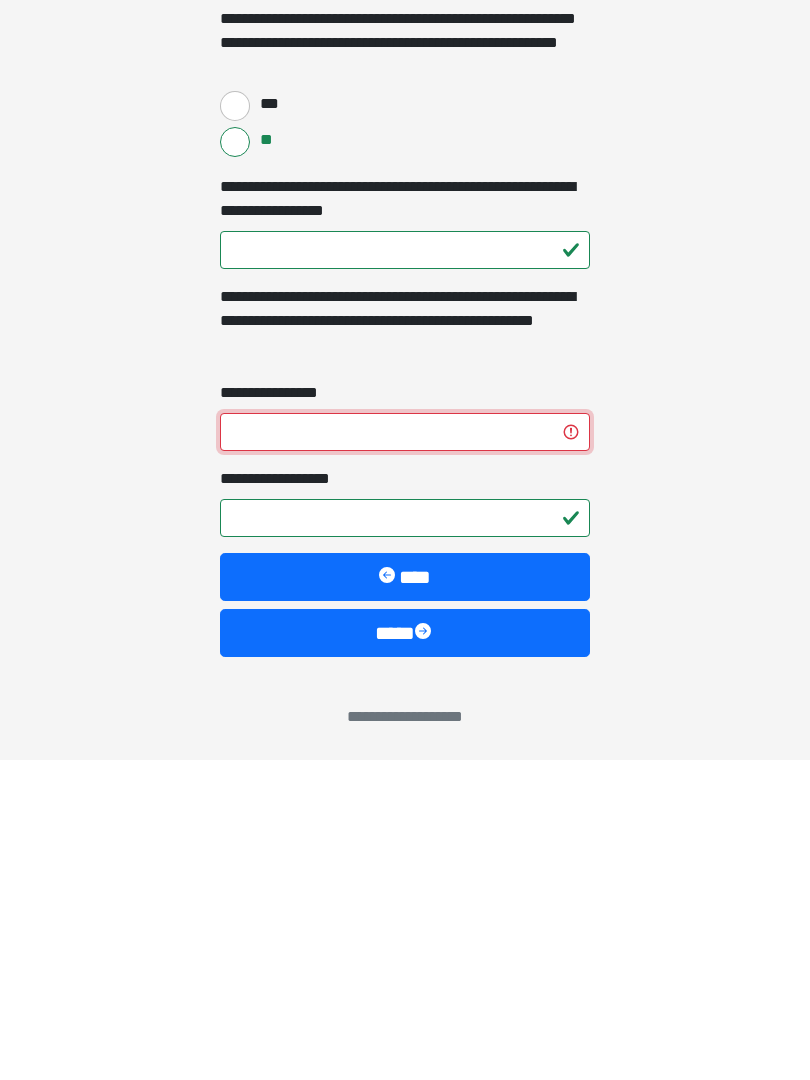 click on "**********" at bounding box center (405, 752) 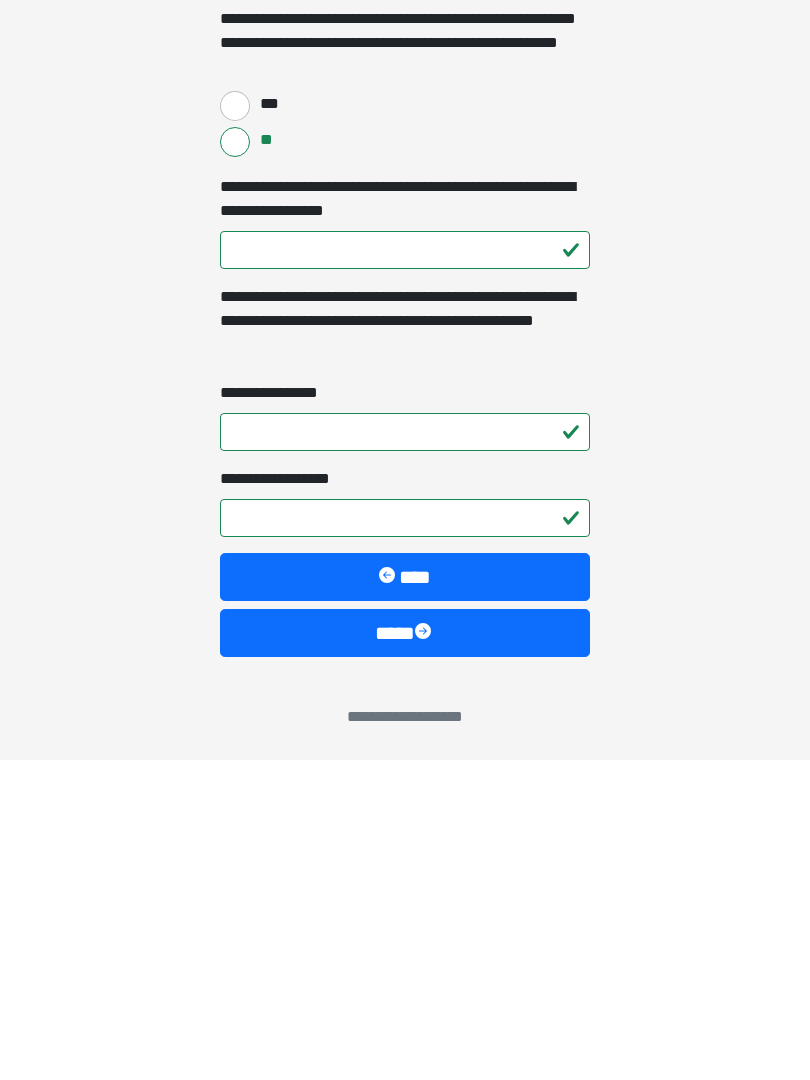 click on "****" at bounding box center (405, 953) 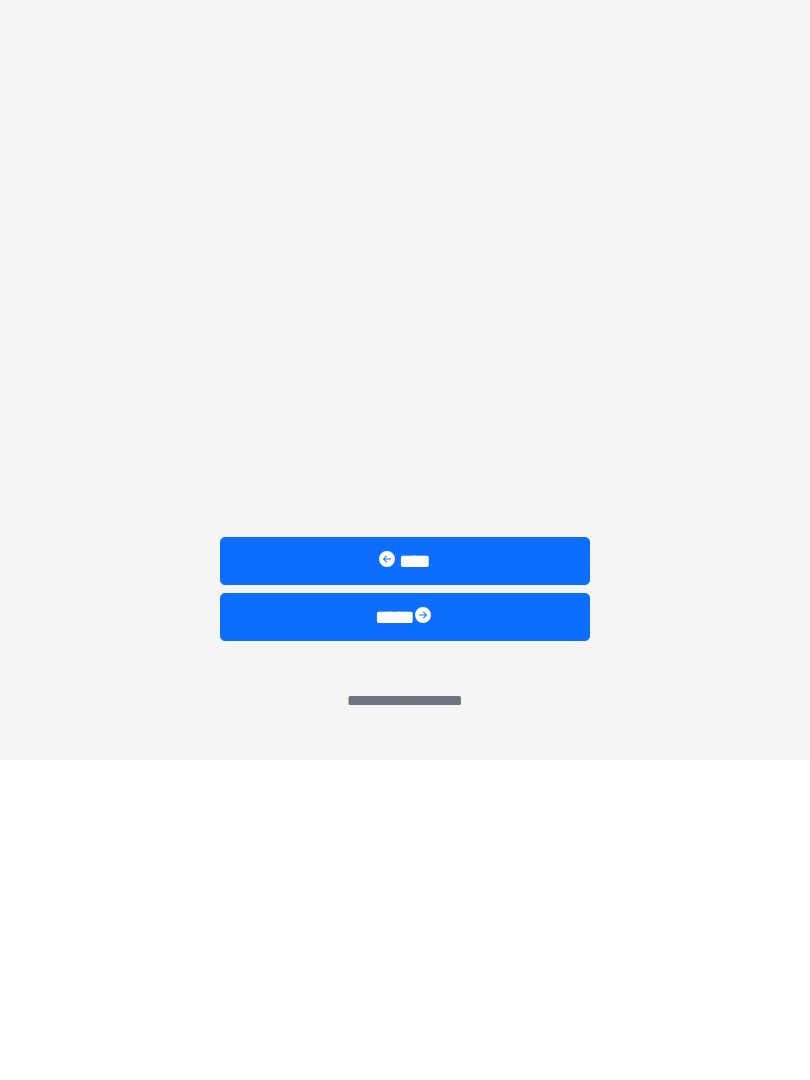 scroll, scrollTop: 0, scrollLeft: 0, axis: both 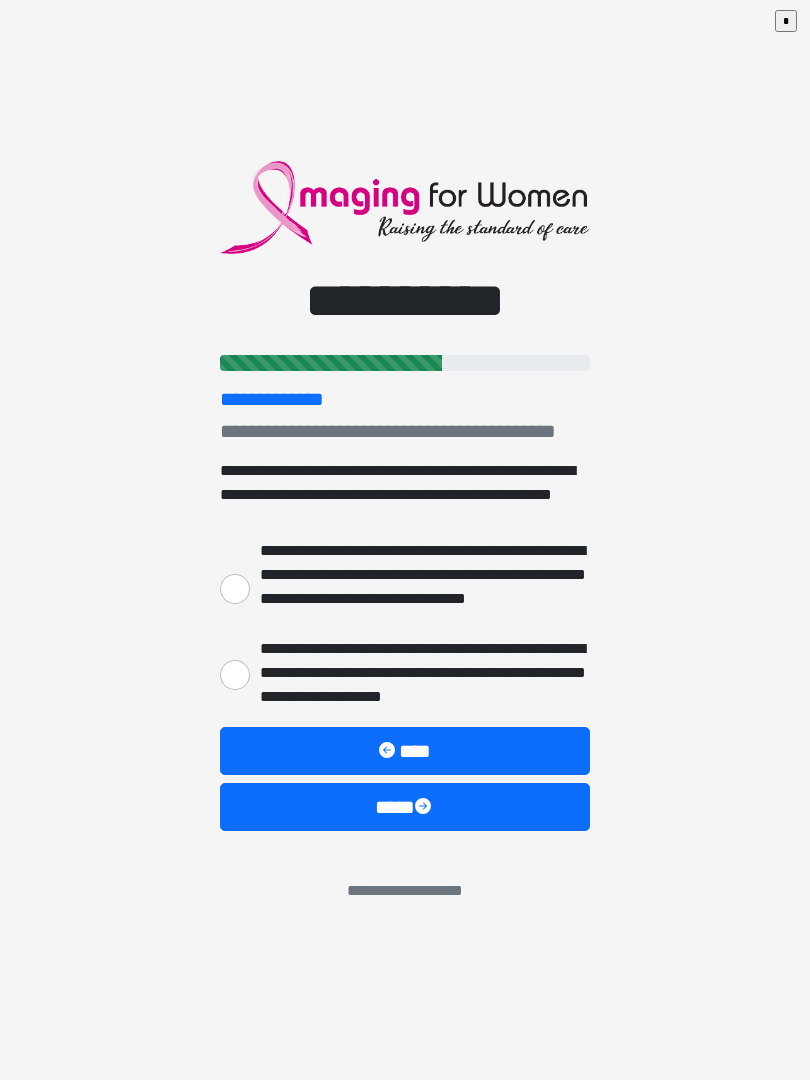 click on "**********" at bounding box center (235, 589) 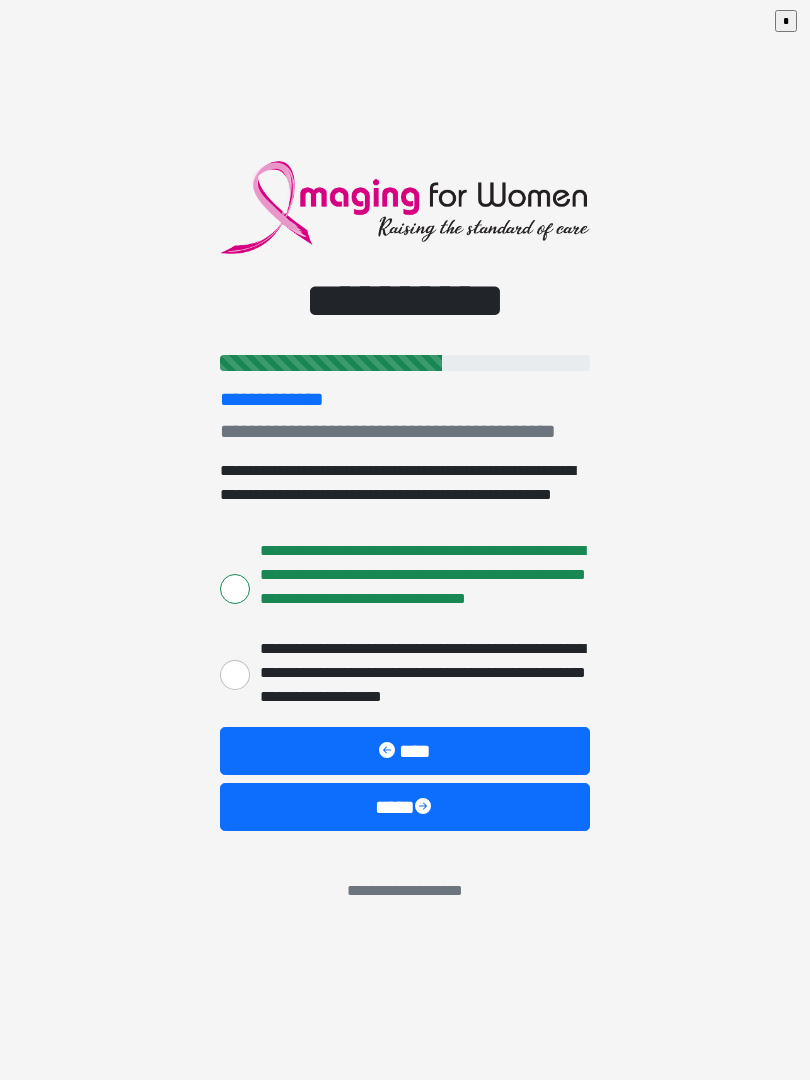 click on "****" at bounding box center [405, 807] 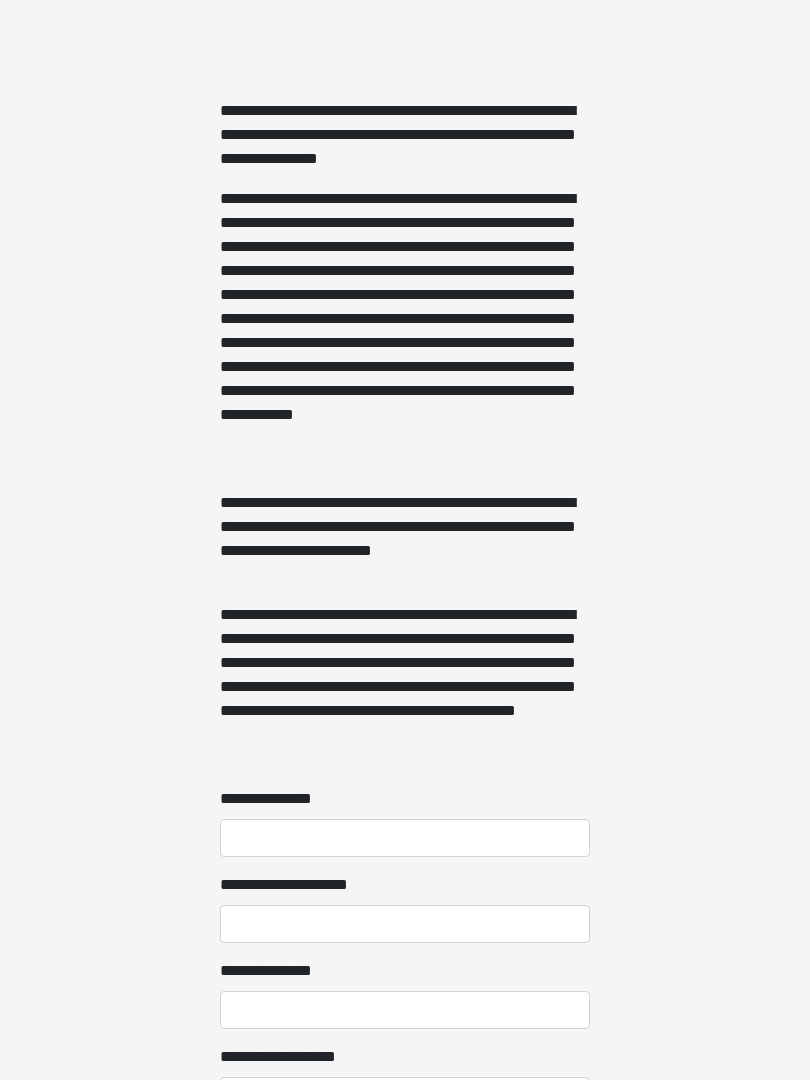 scroll, scrollTop: 951, scrollLeft: 0, axis: vertical 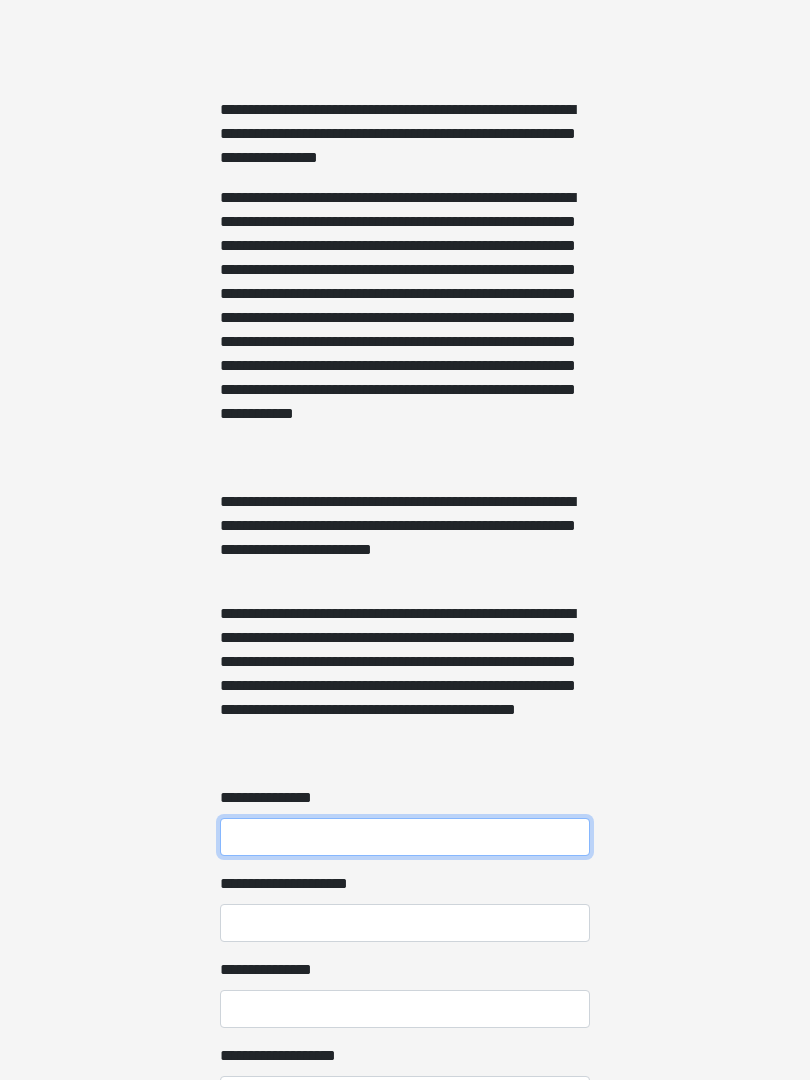 click on "**********" at bounding box center (405, 838) 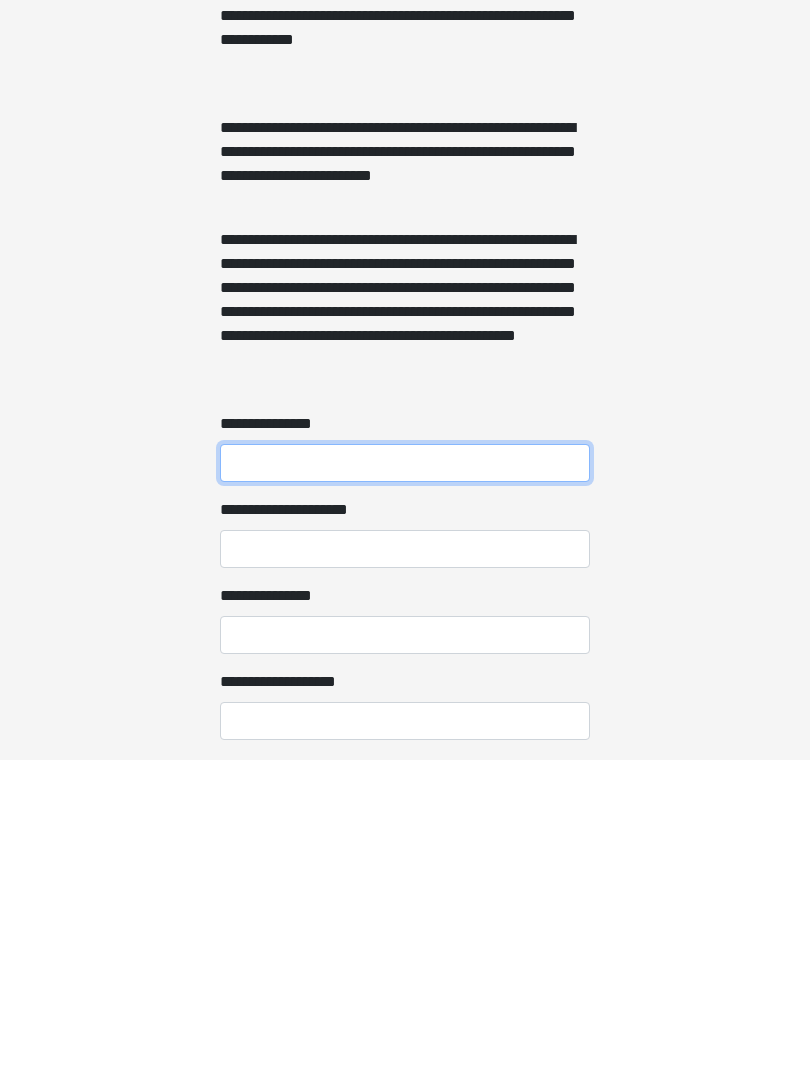 scroll, scrollTop: 1018, scrollLeft: 0, axis: vertical 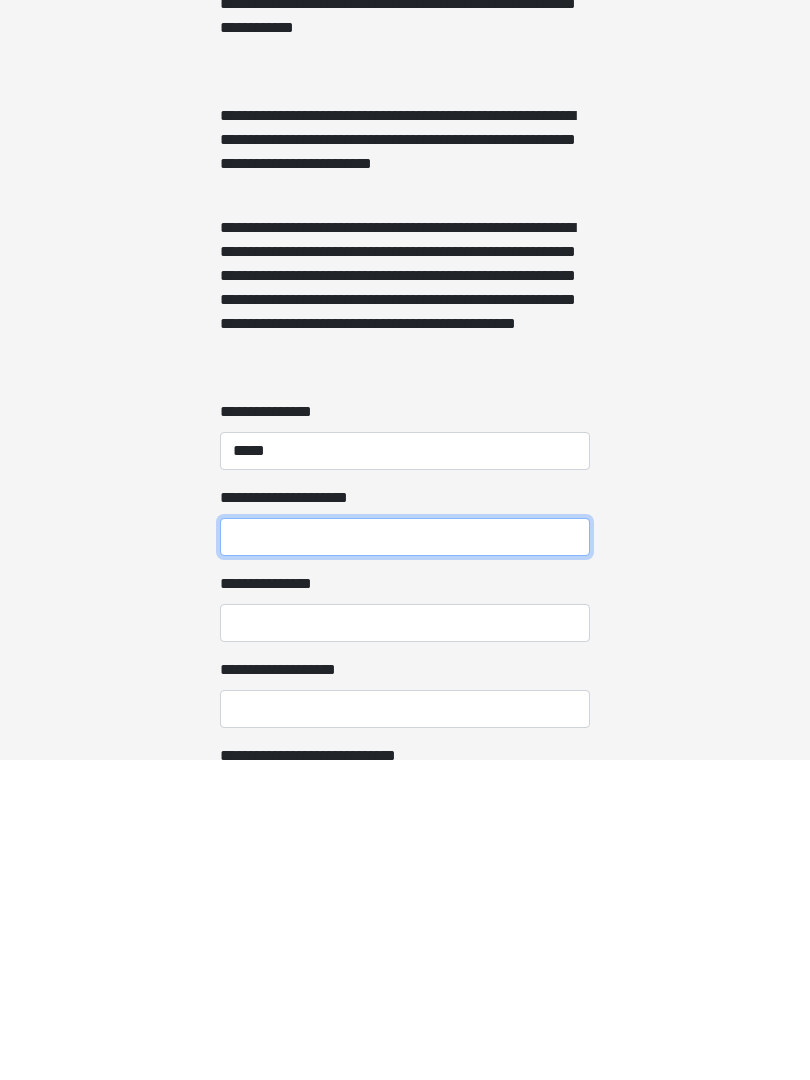 click on "**********" at bounding box center [405, 857] 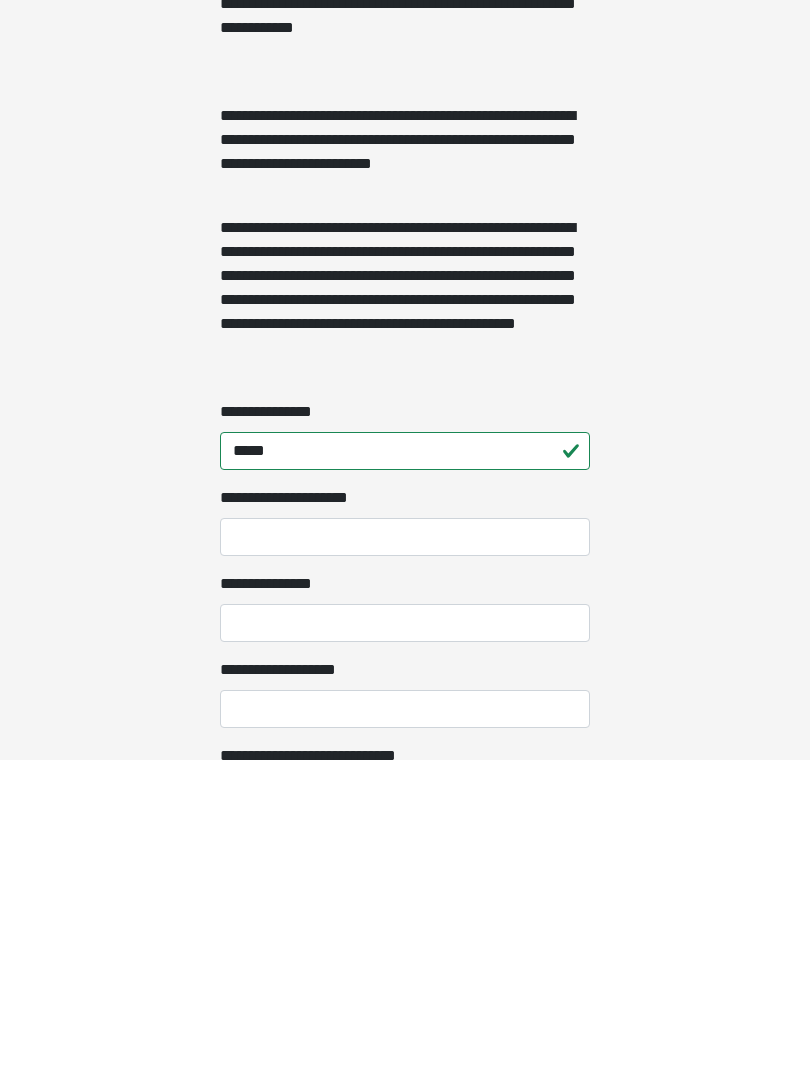 click on "*****" at bounding box center [405, 771] 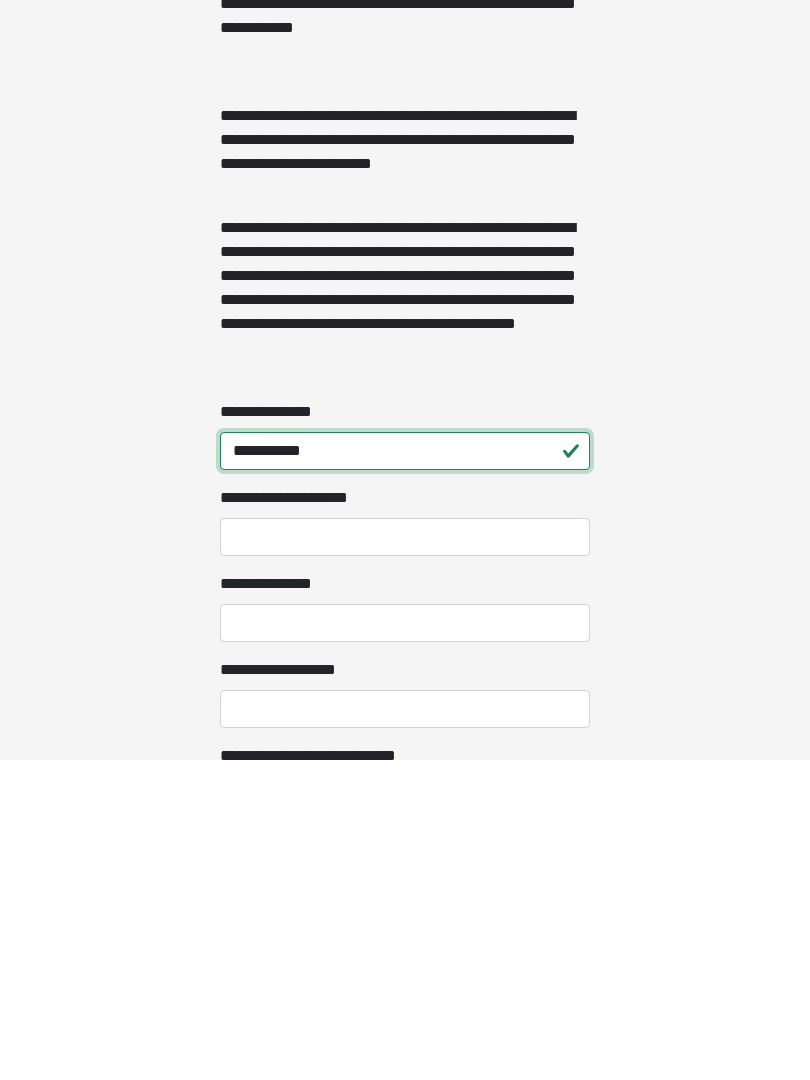 type on "**********" 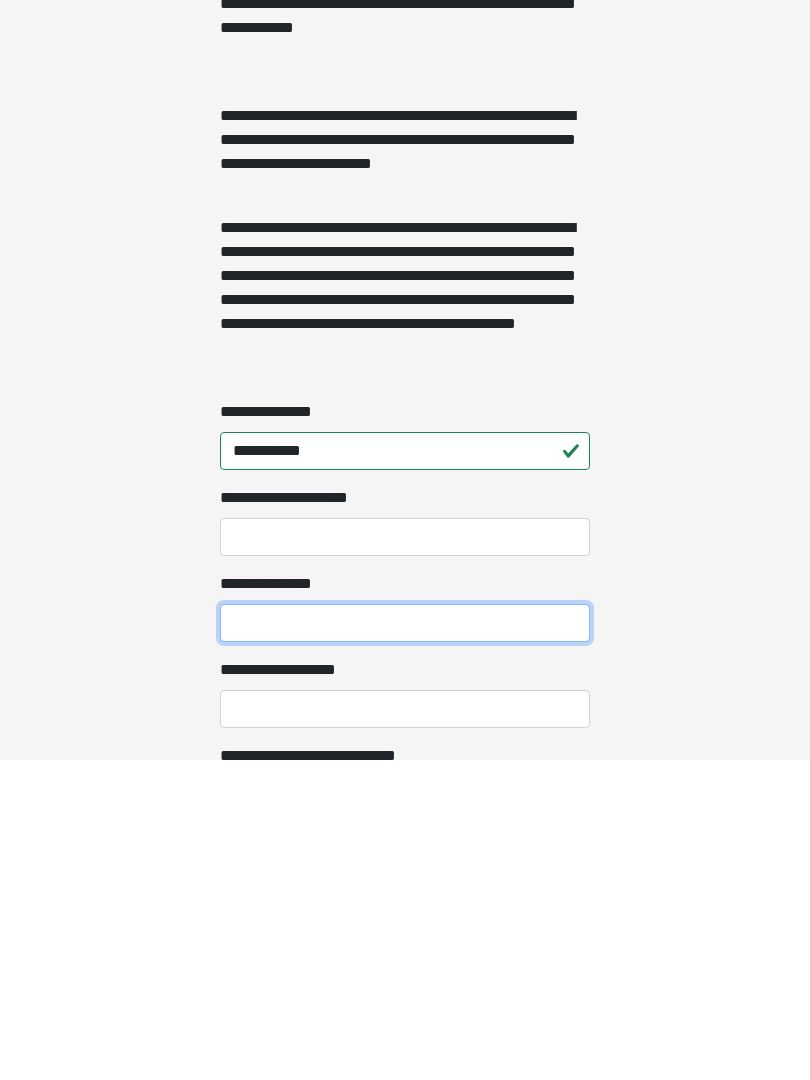click on "**********" at bounding box center [405, 943] 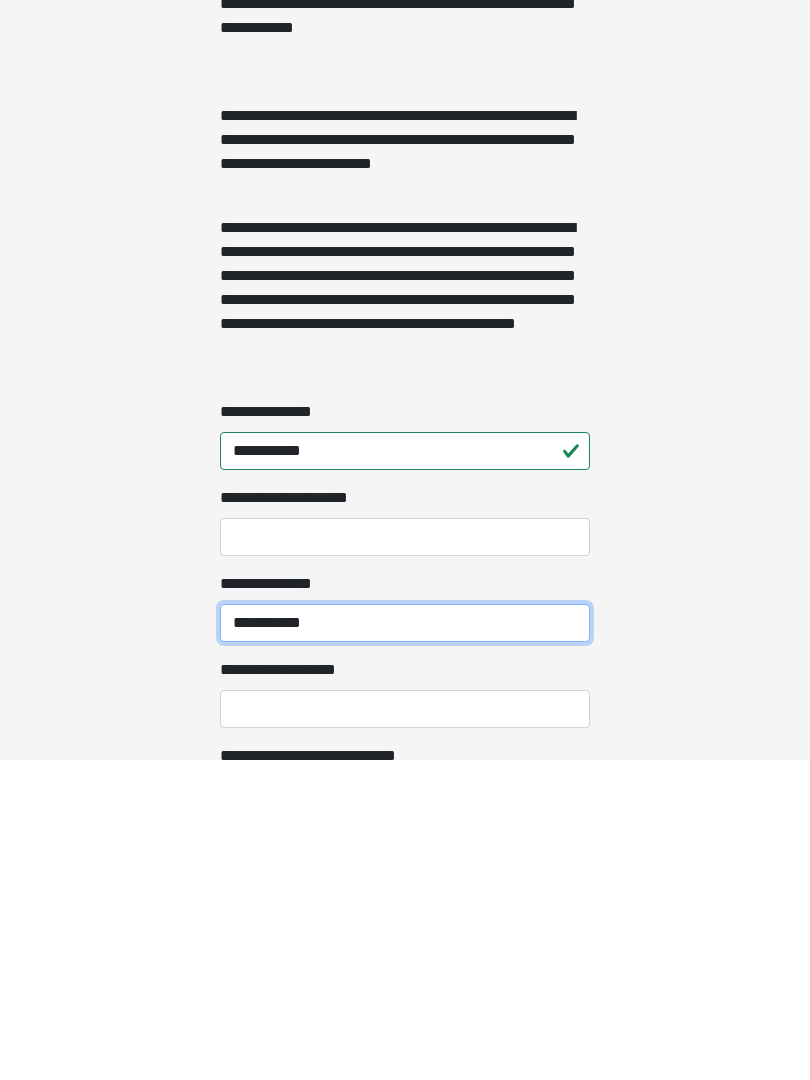 type on "**********" 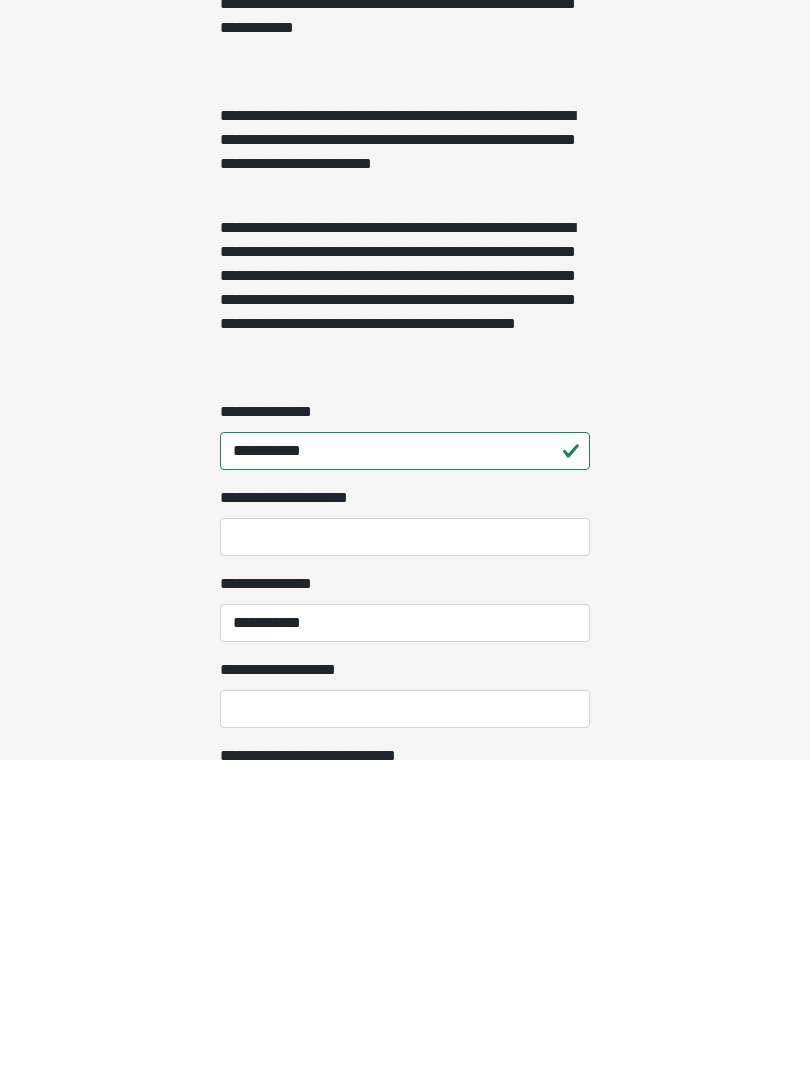 click on "**********" at bounding box center (405, -478) 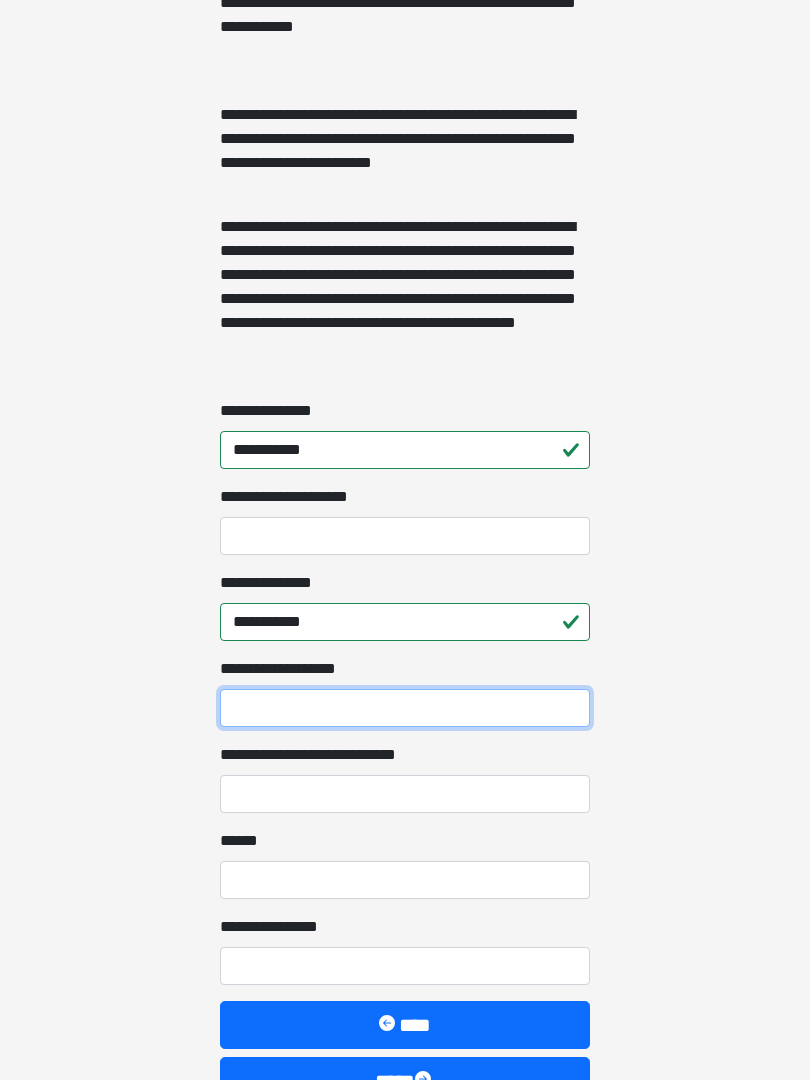 click on "**********" at bounding box center (405, 708) 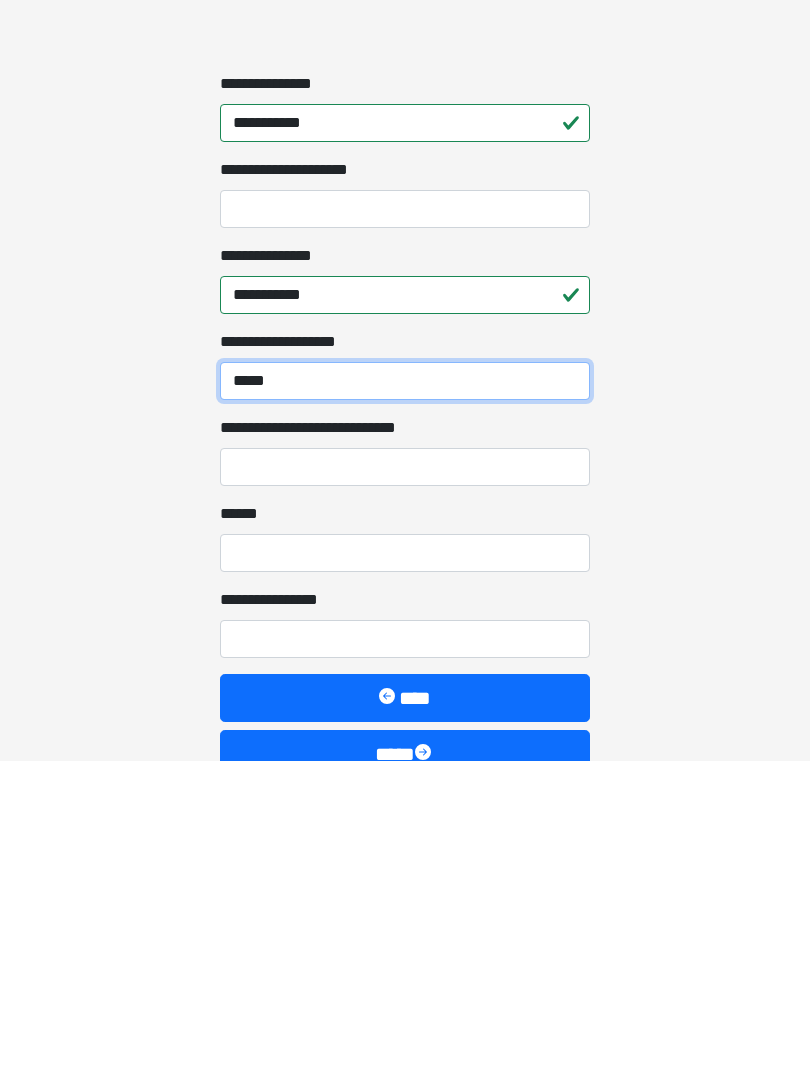 type on "*****" 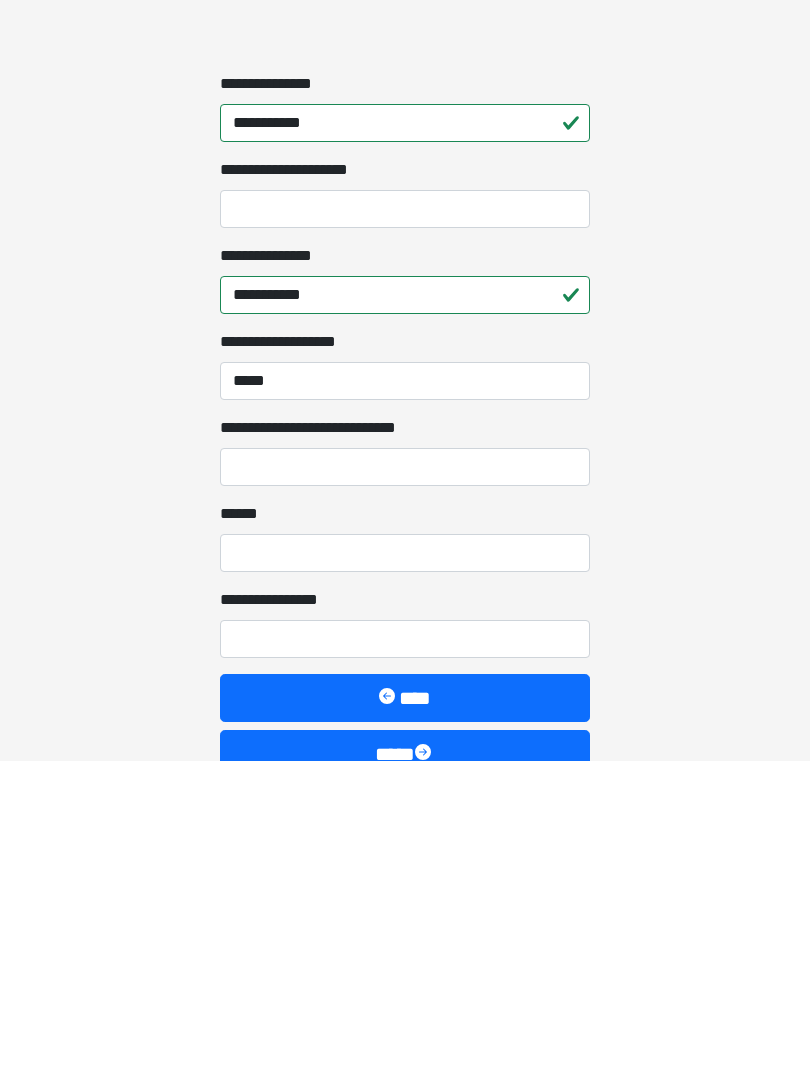 click on "**********" at bounding box center [405, 787] 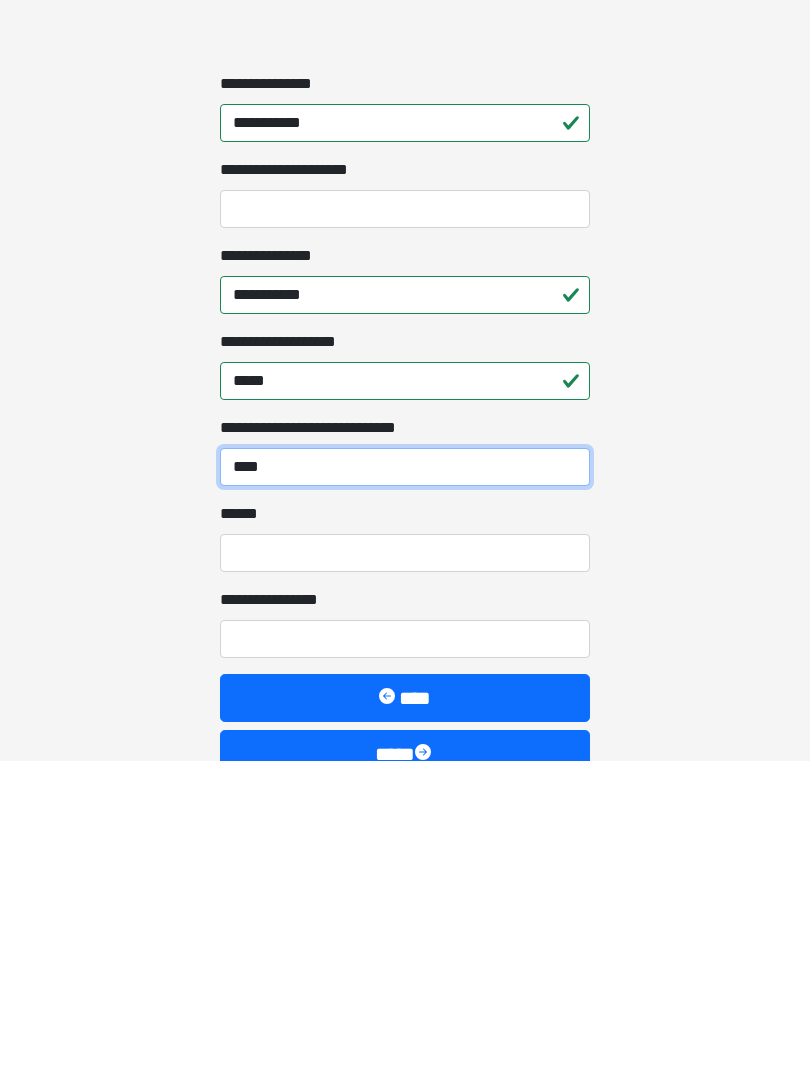 type on "****" 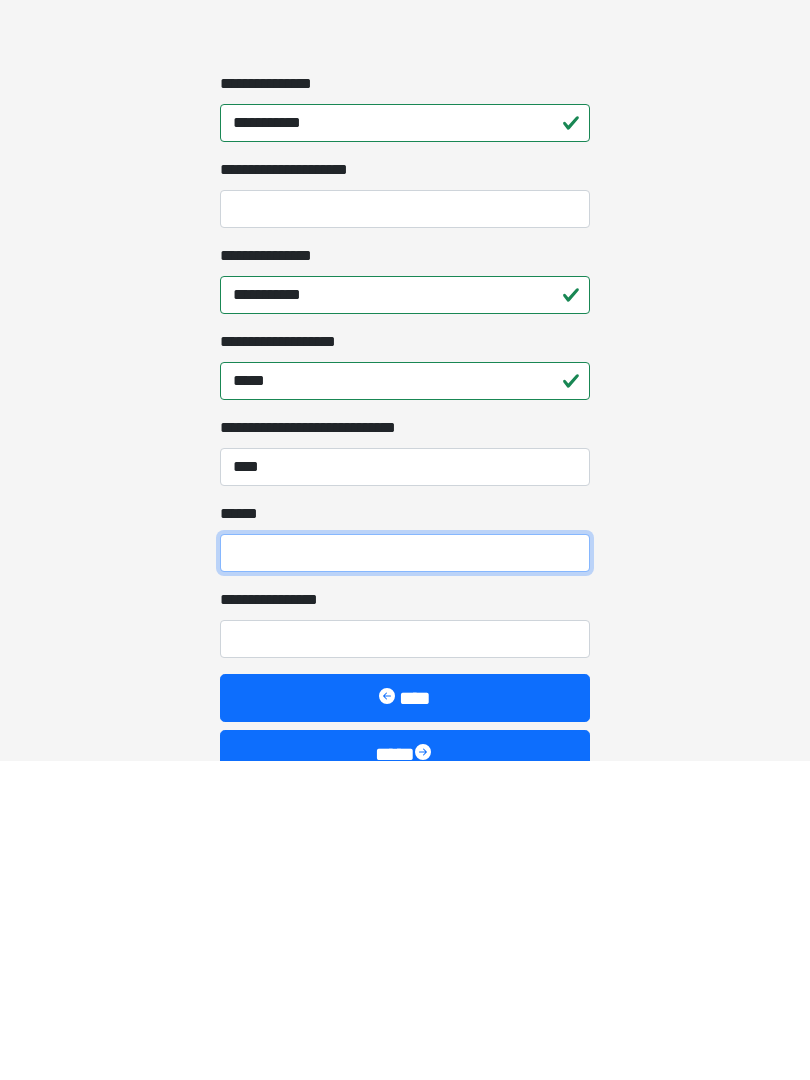 click on "**** *" at bounding box center [405, 873] 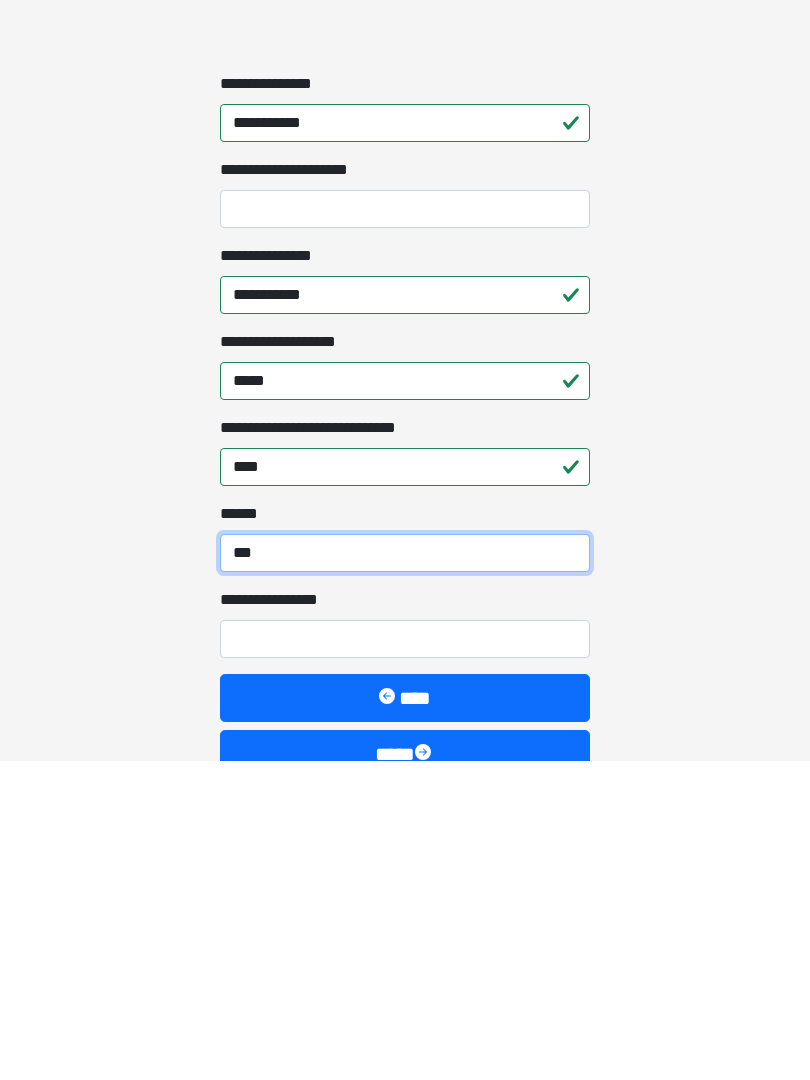 type on "***" 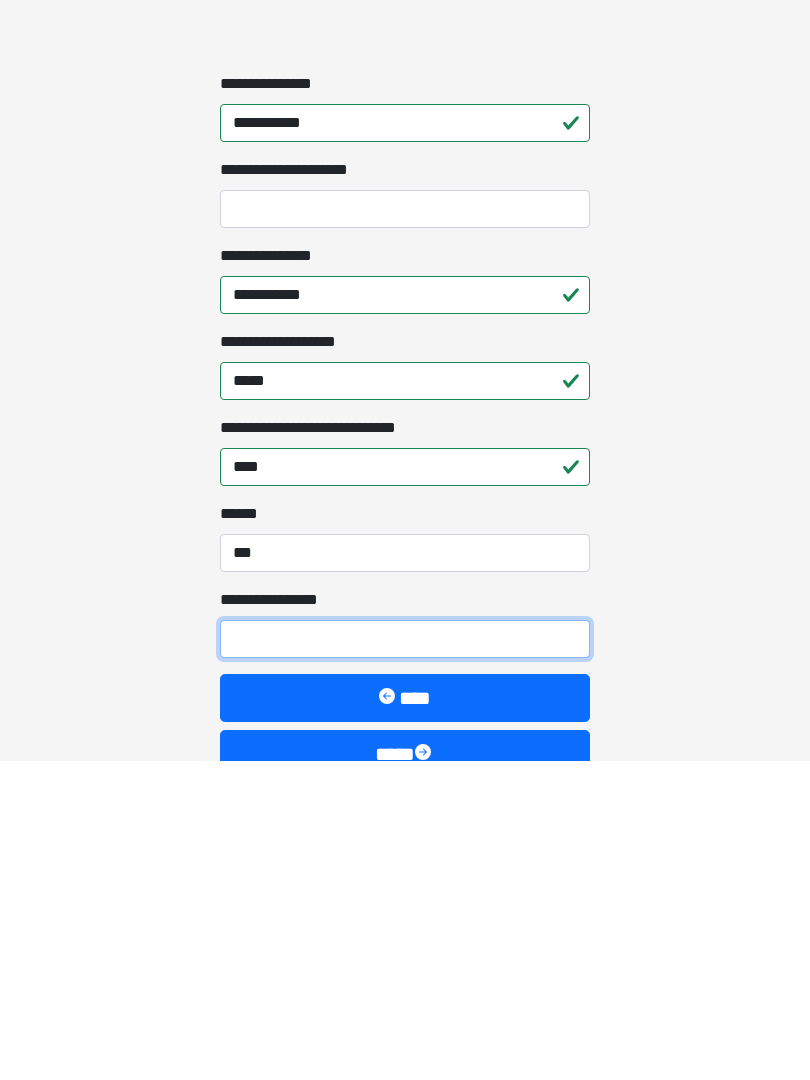 click on "**********" at bounding box center (405, 959) 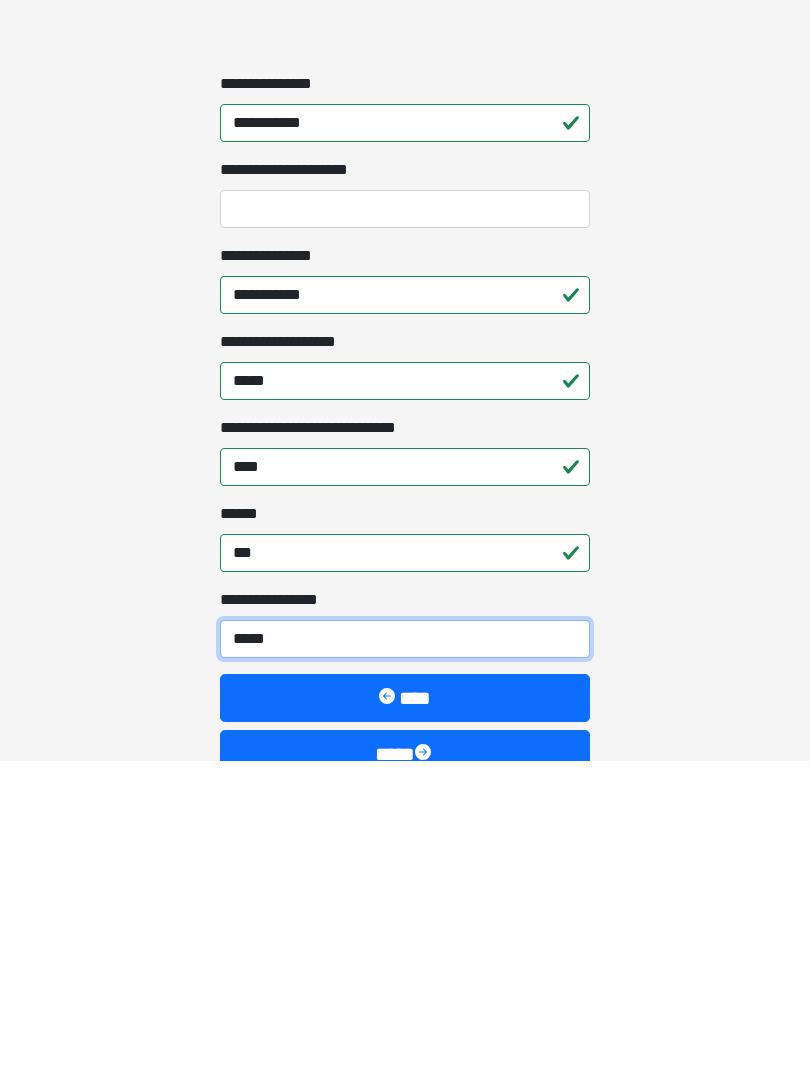type on "*****" 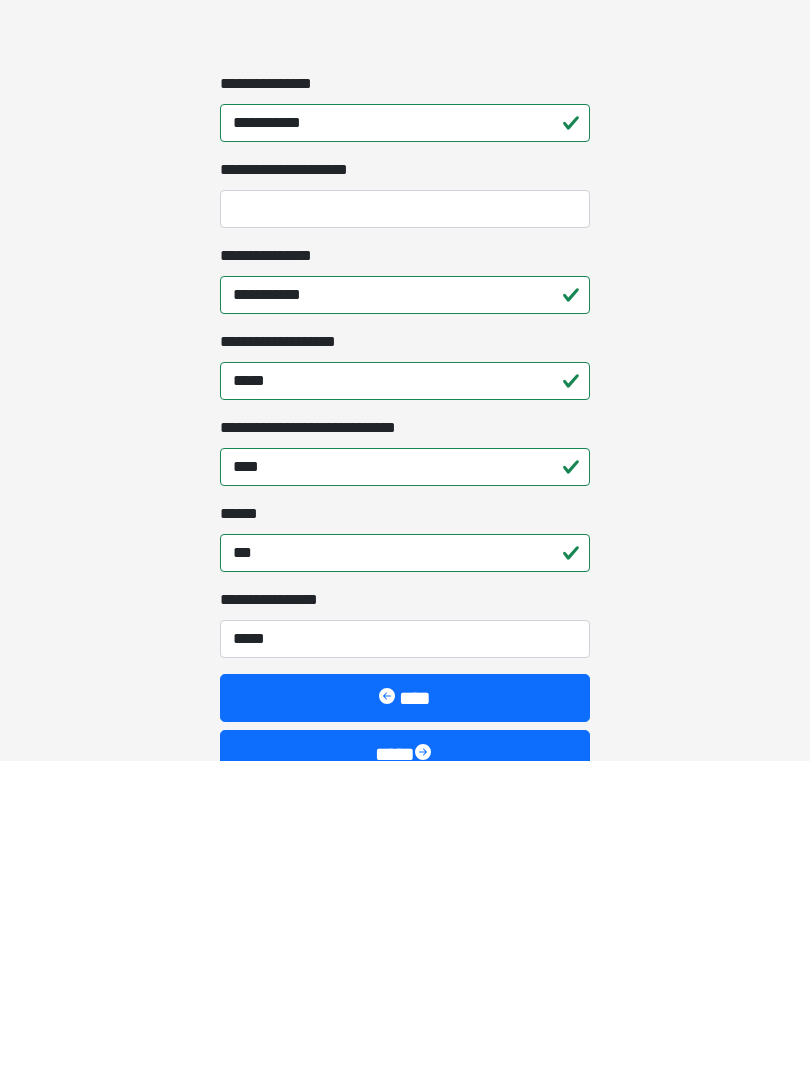 click on "**********" at bounding box center [405, -806] 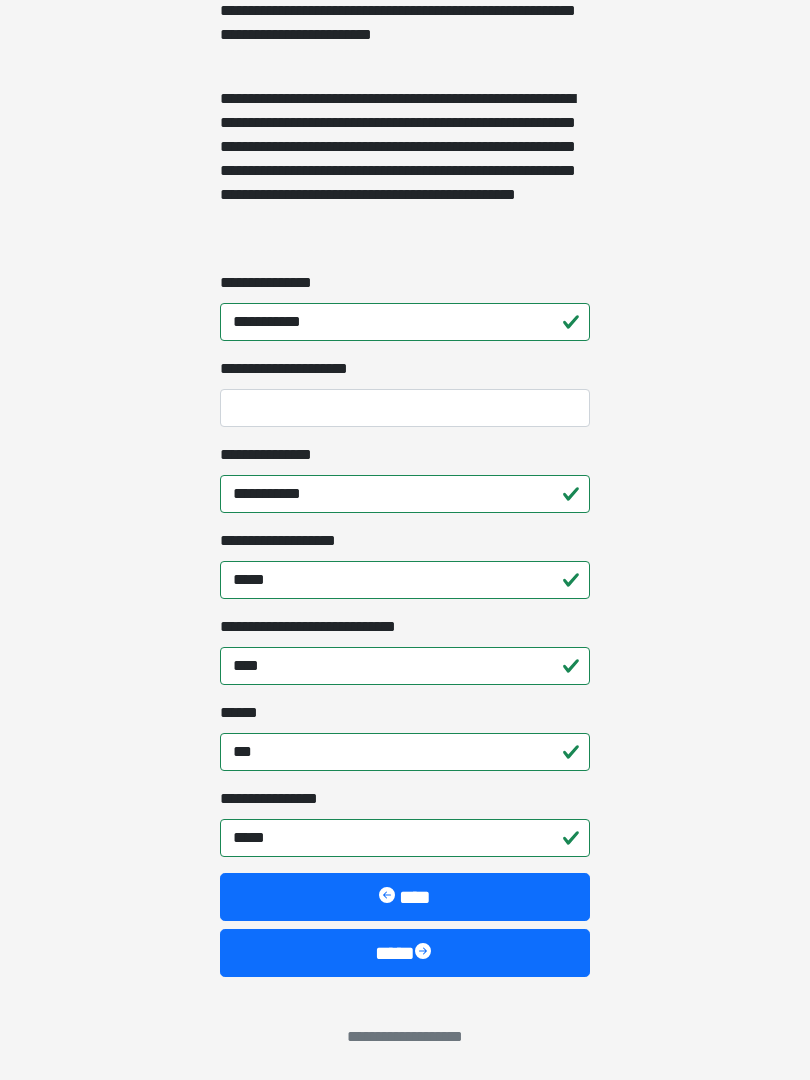 click on "****" at bounding box center (405, 953) 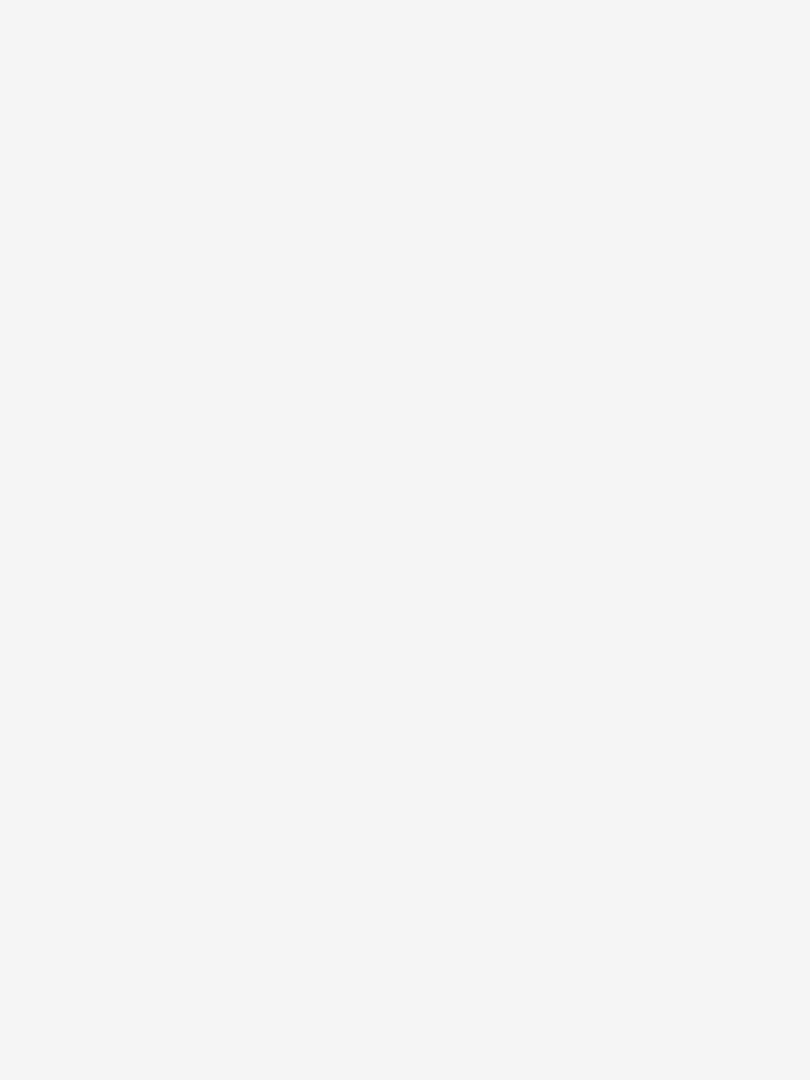scroll, scrollTop: 0, scrollLeft: 0, axis: both 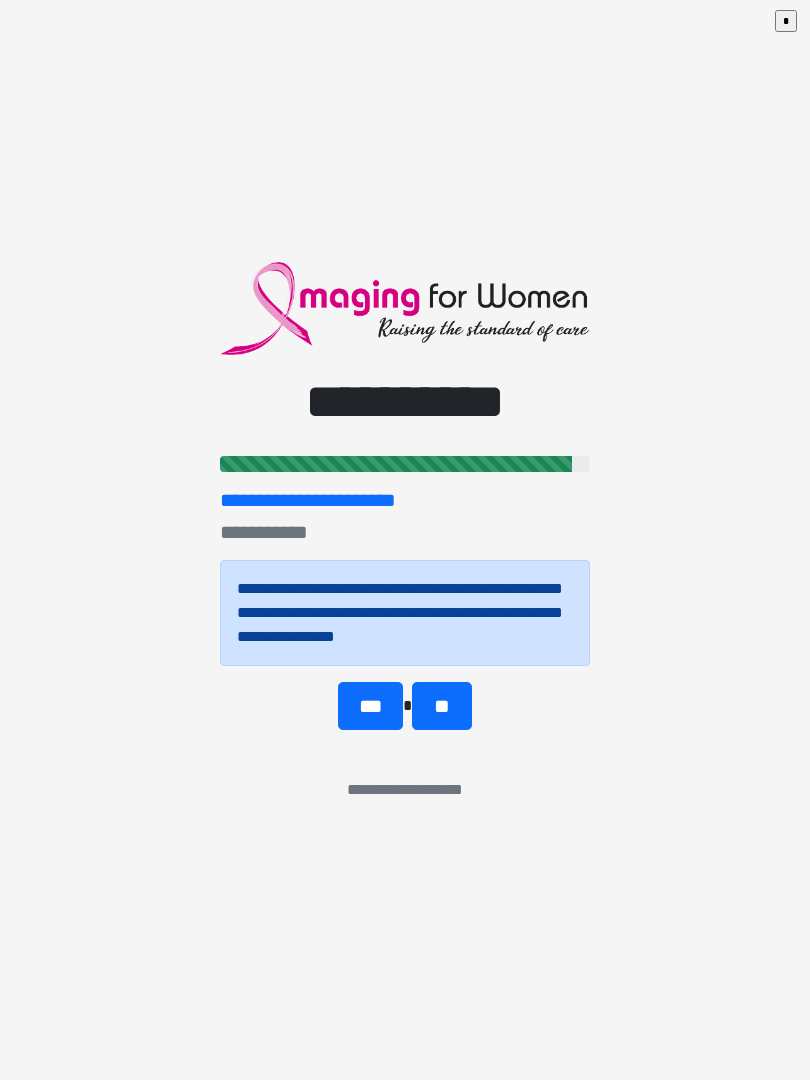 click on "**" at bounding box center [441, 706] 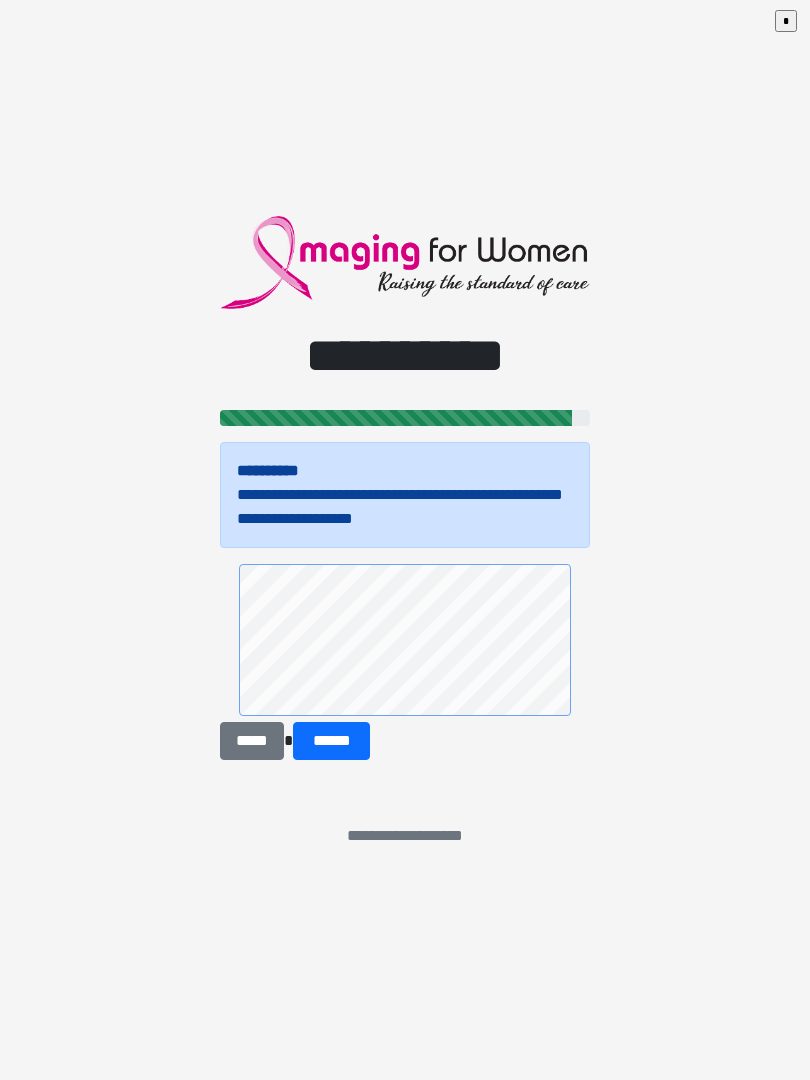 click on "******" at bounding box center (331, 741) 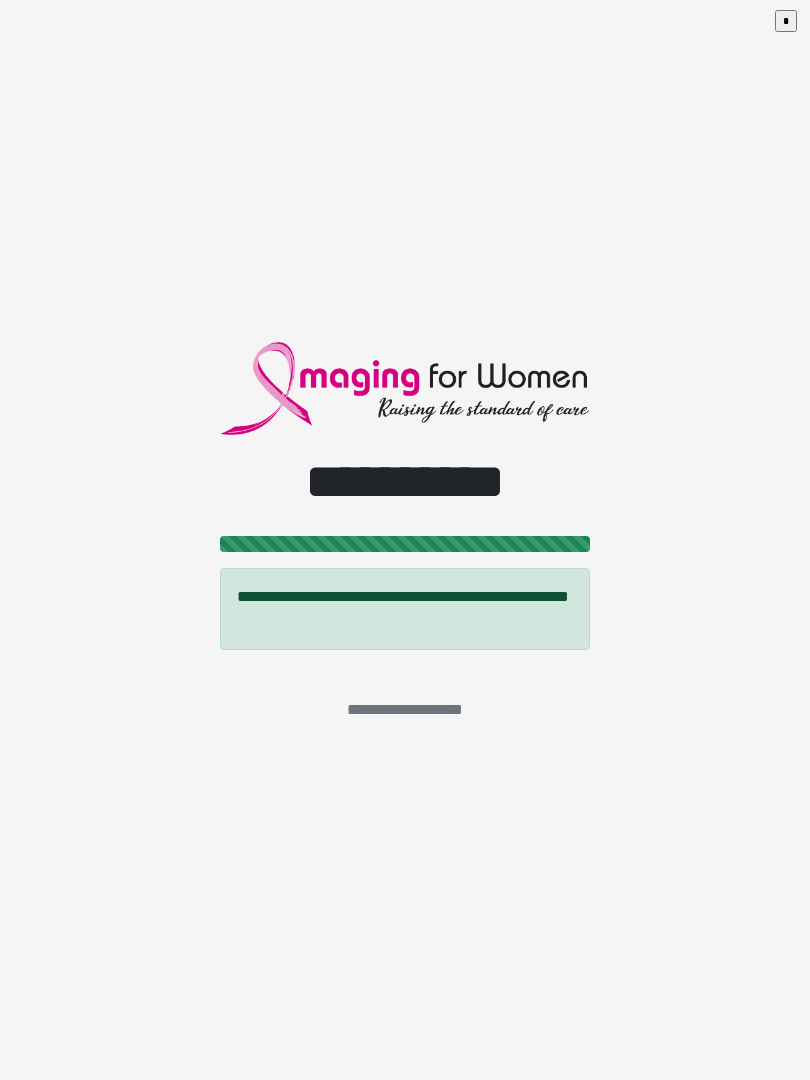 click on "*" at bounding box center (786, 21) 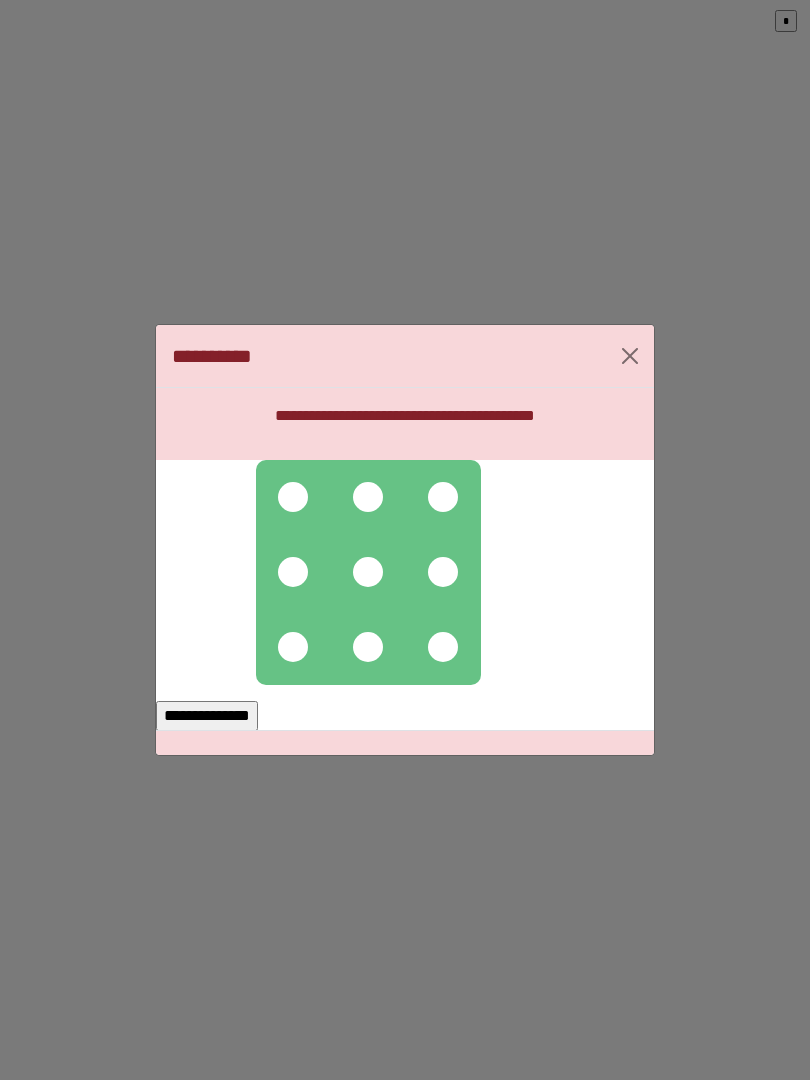click at bounding box center [368, 572] 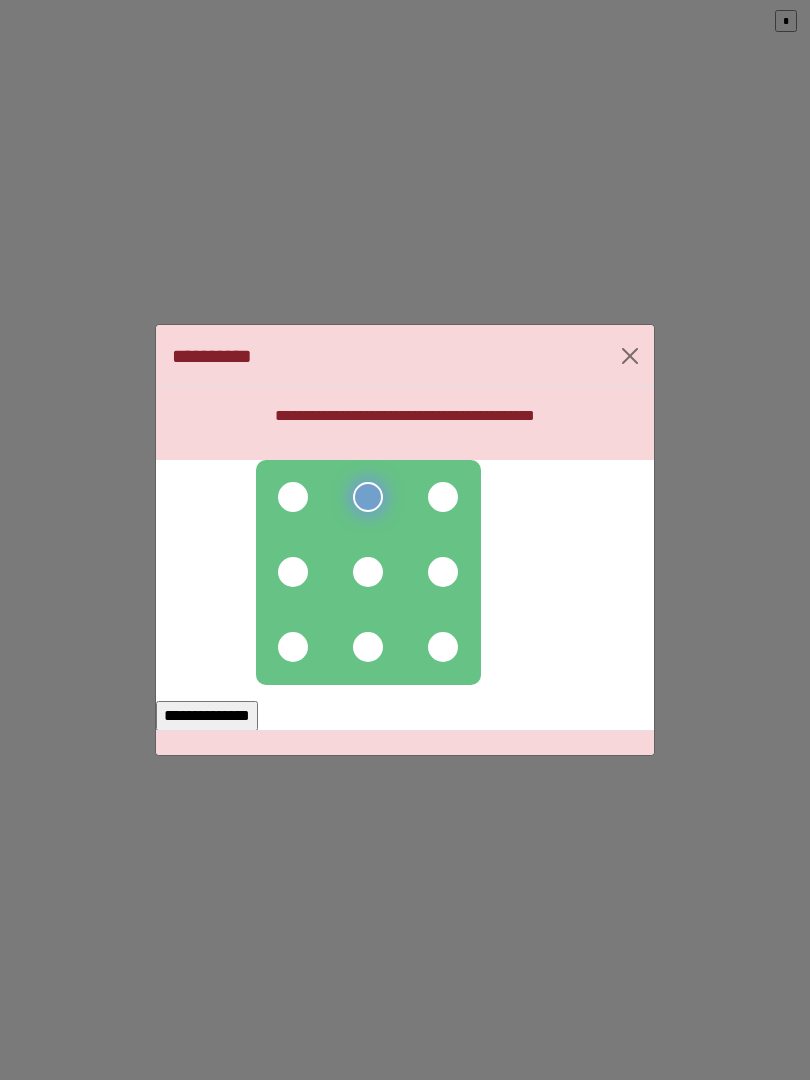 click at bounding box center [443, 497] 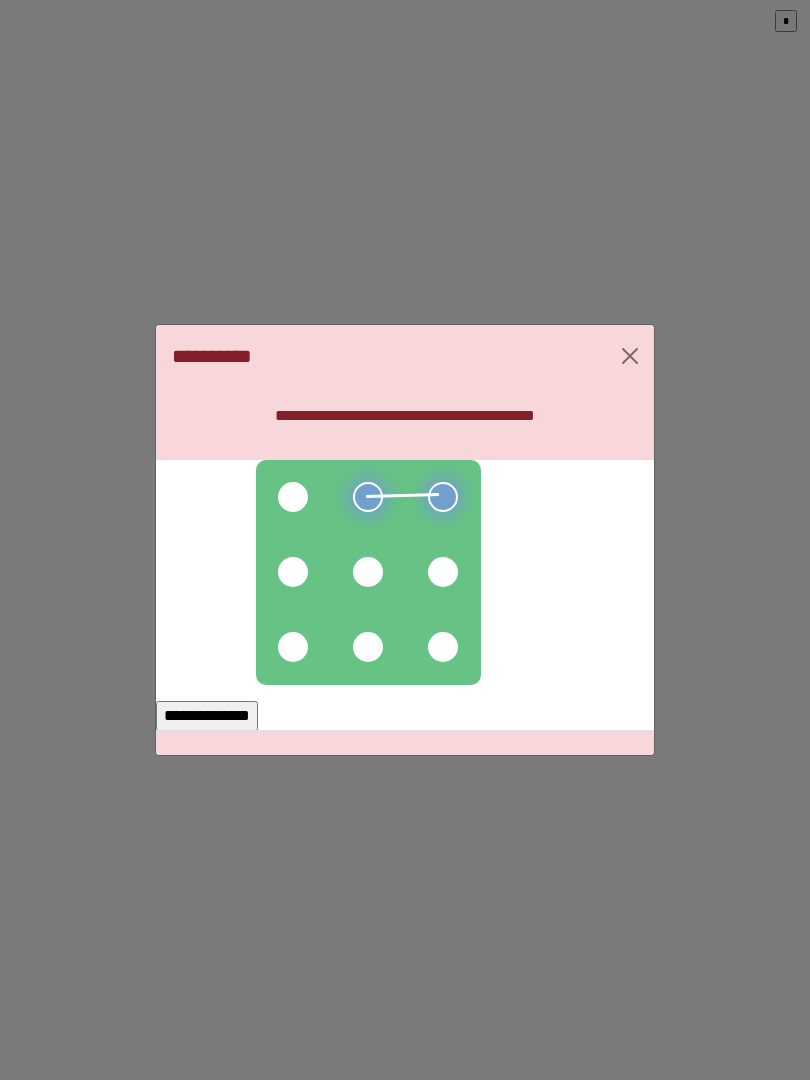 click at bounding box center (368, 572) 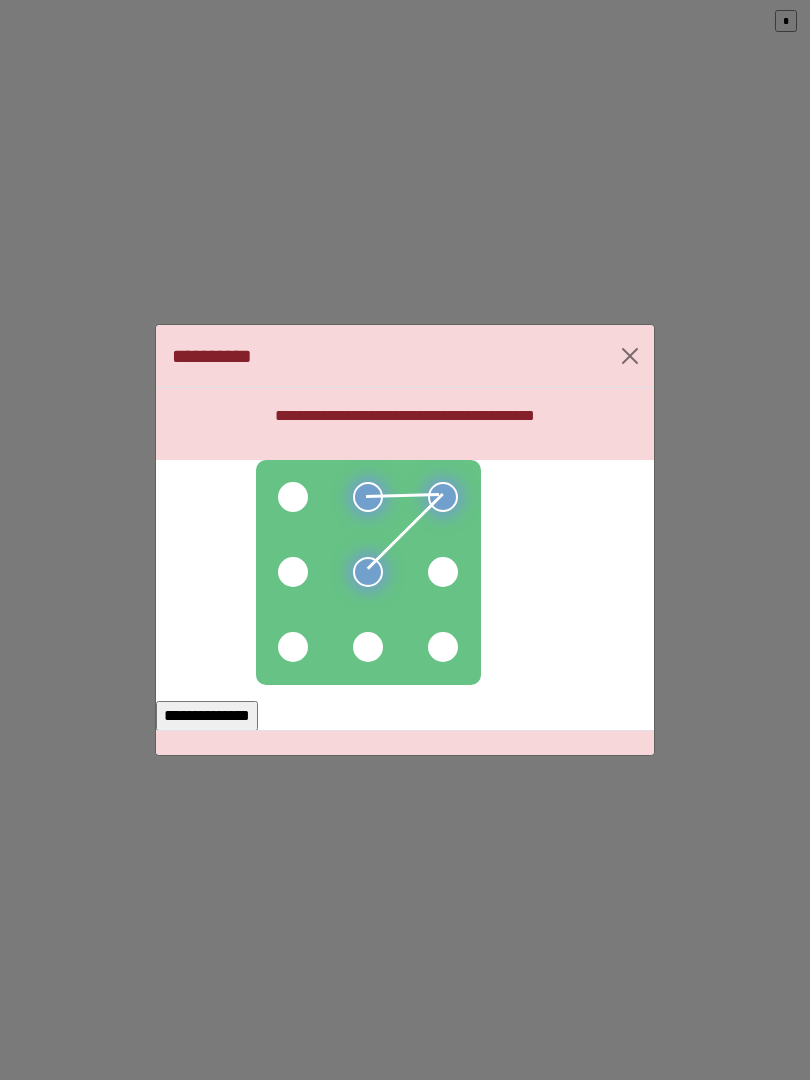click at bounding box center [368, 647] 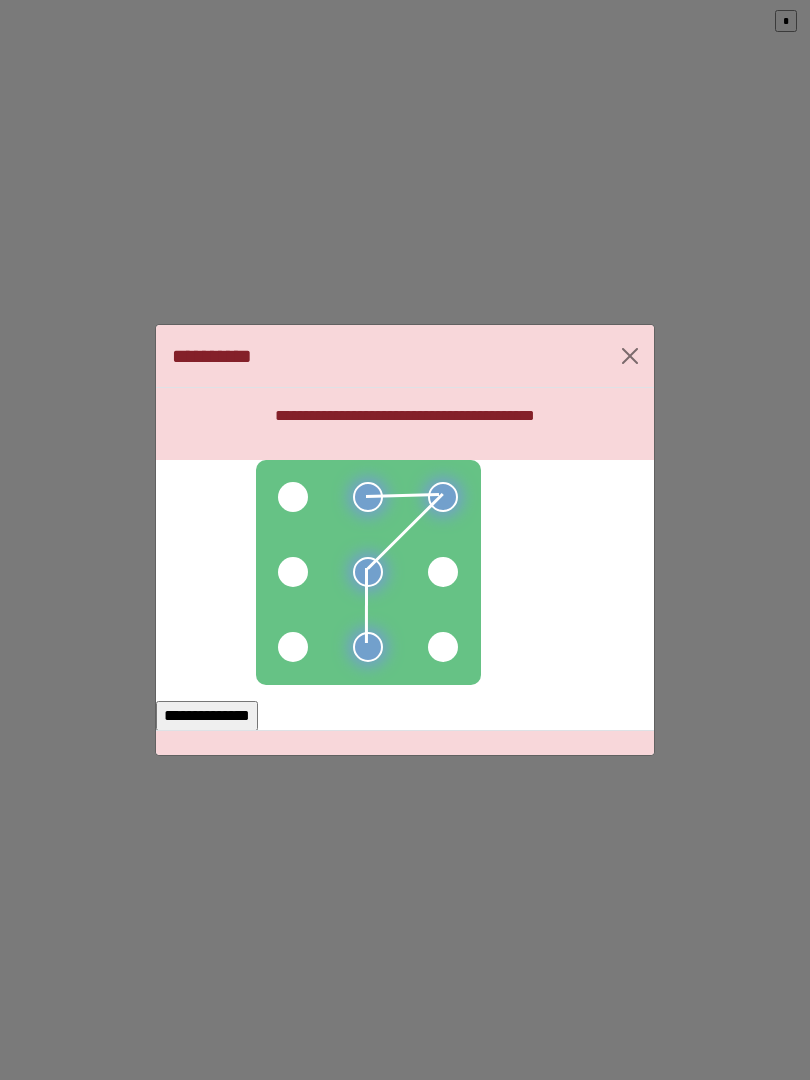 click at bounding box center [443, 647] 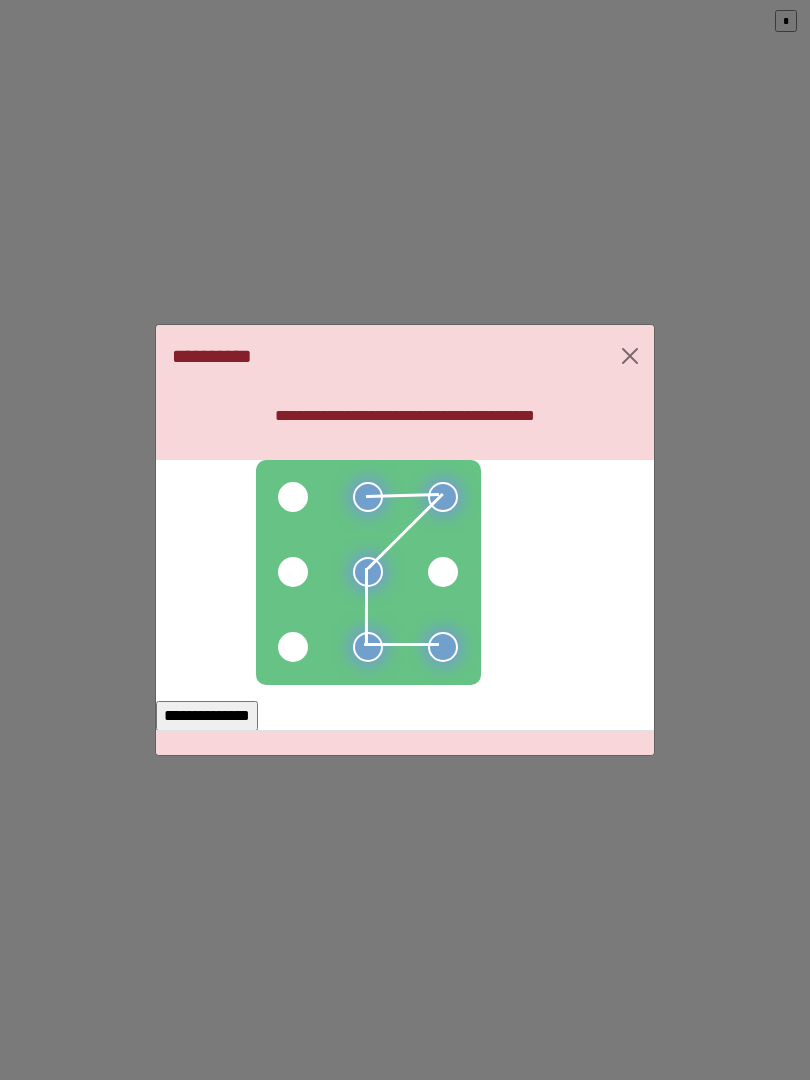 click at bounding box center [443, 572] 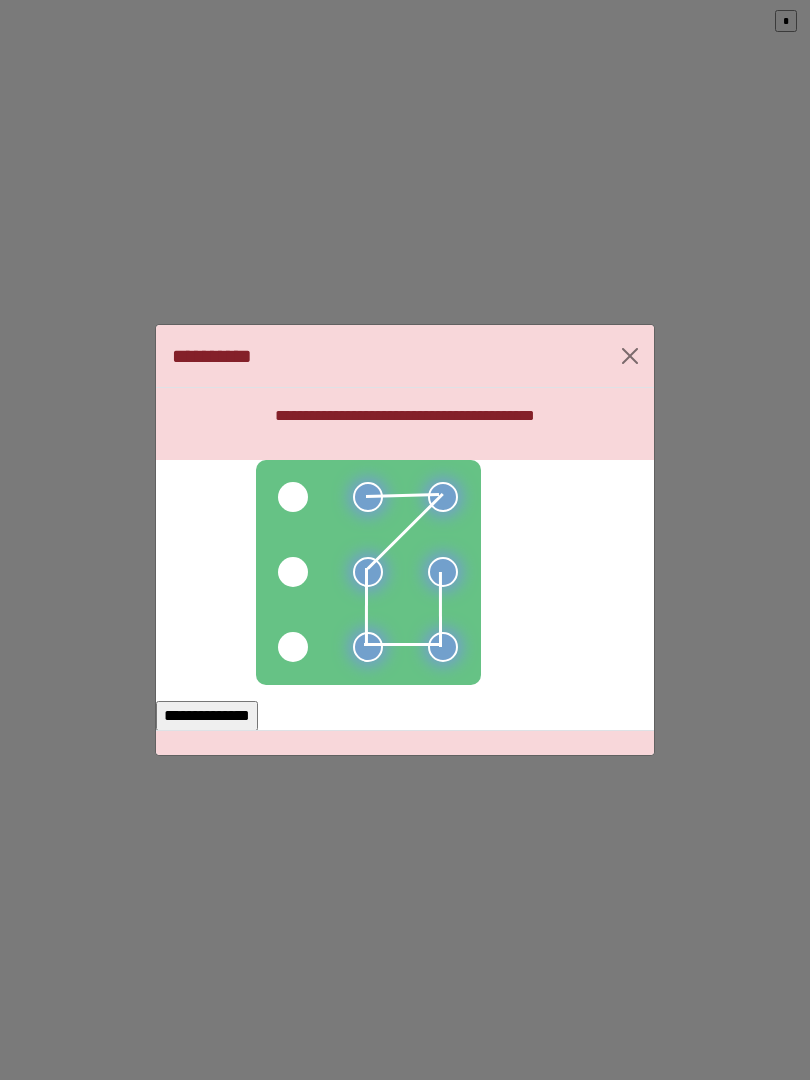 click on "**********" at bounding box center (207, 716) 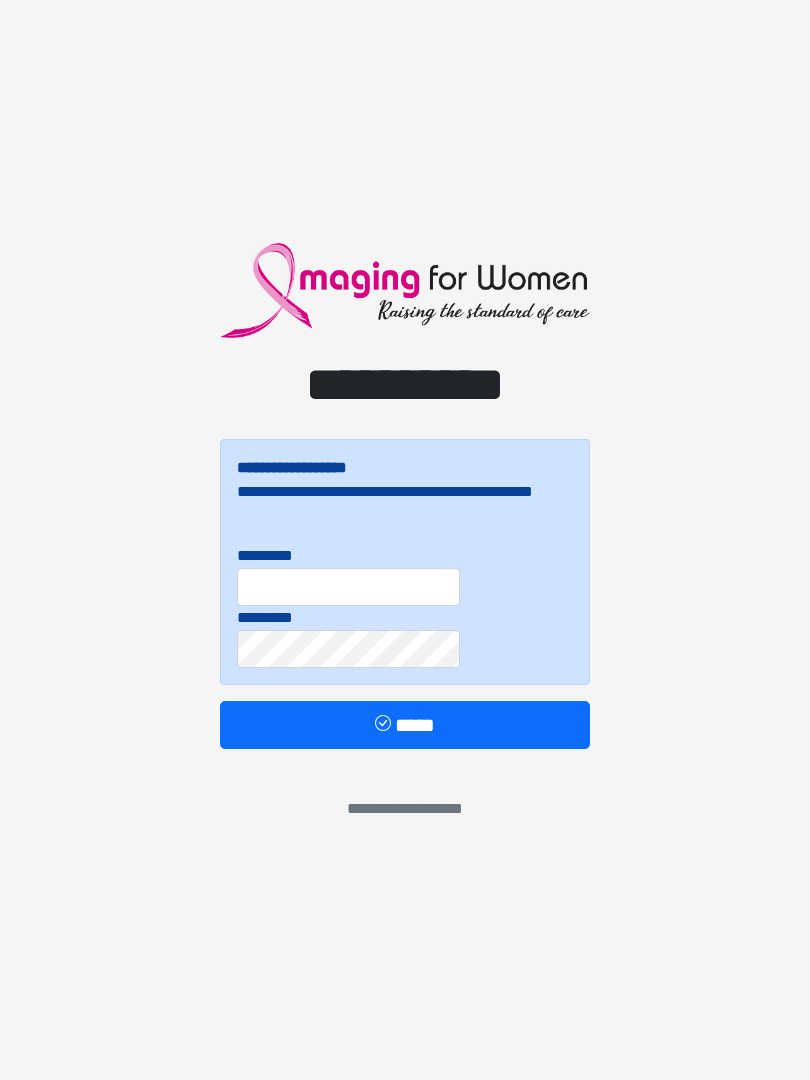 scroll, scrollTop: 0, scrollLeft: 0, axis: both 